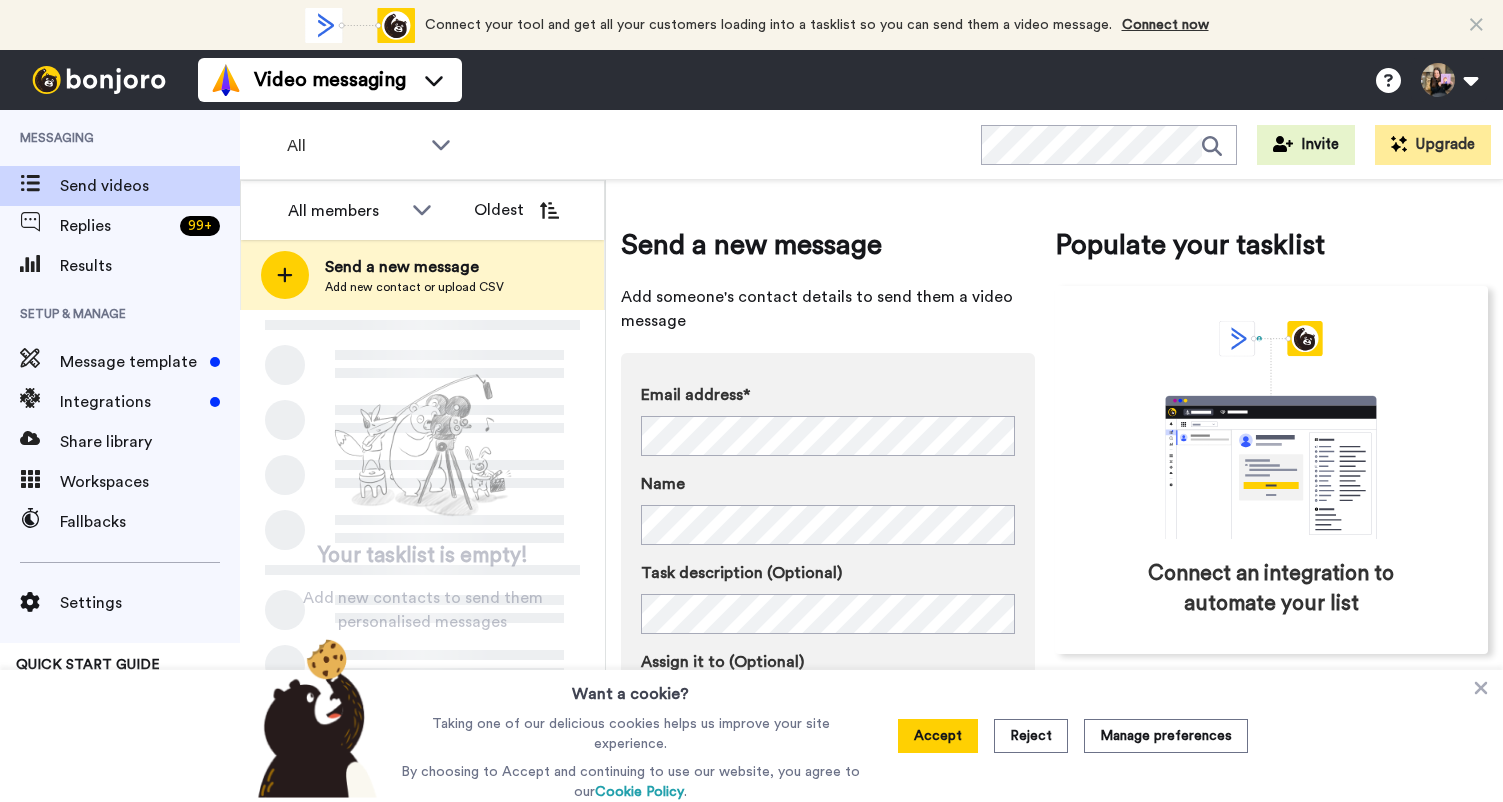 scroll, scrollTop: 0, scrollLeft: 0, axis: both 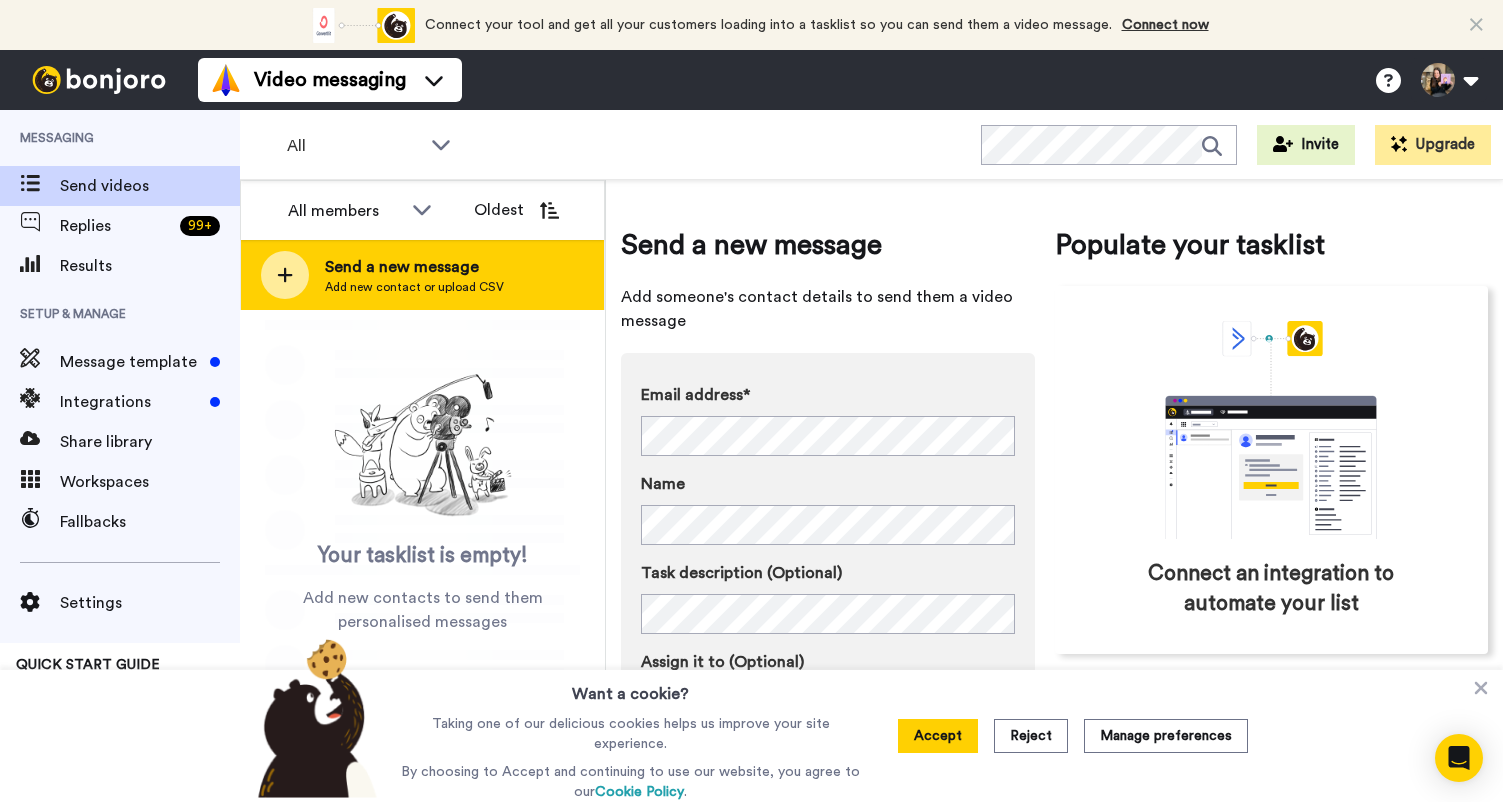click on "Send a new message Add new contact or upload CSV" at bounding box center (422, 275) 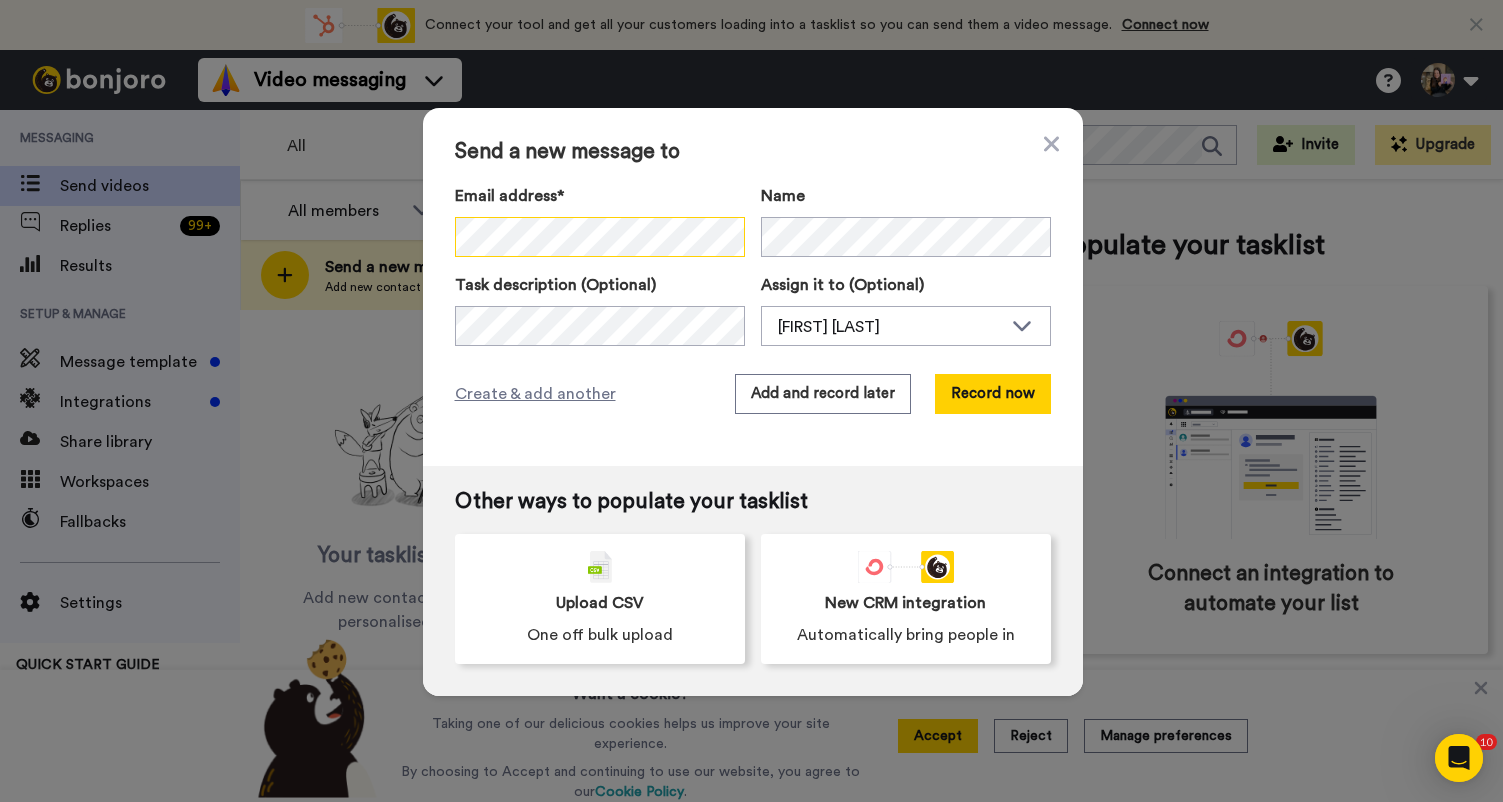 scroll, scrollTop: 0, scrollLeft: 0, axis: both 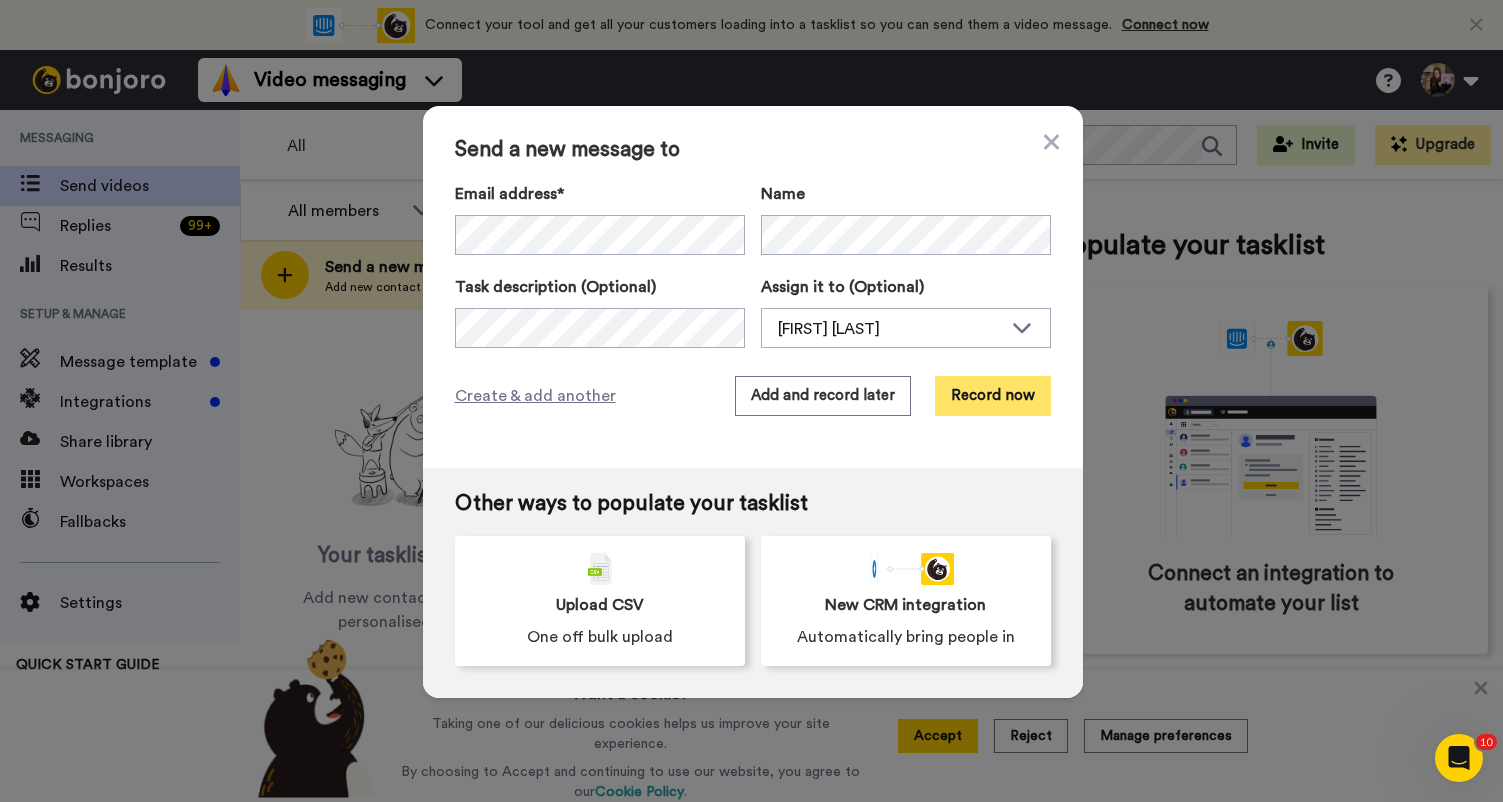 click on "Record now" at bounding box center [993, 396] 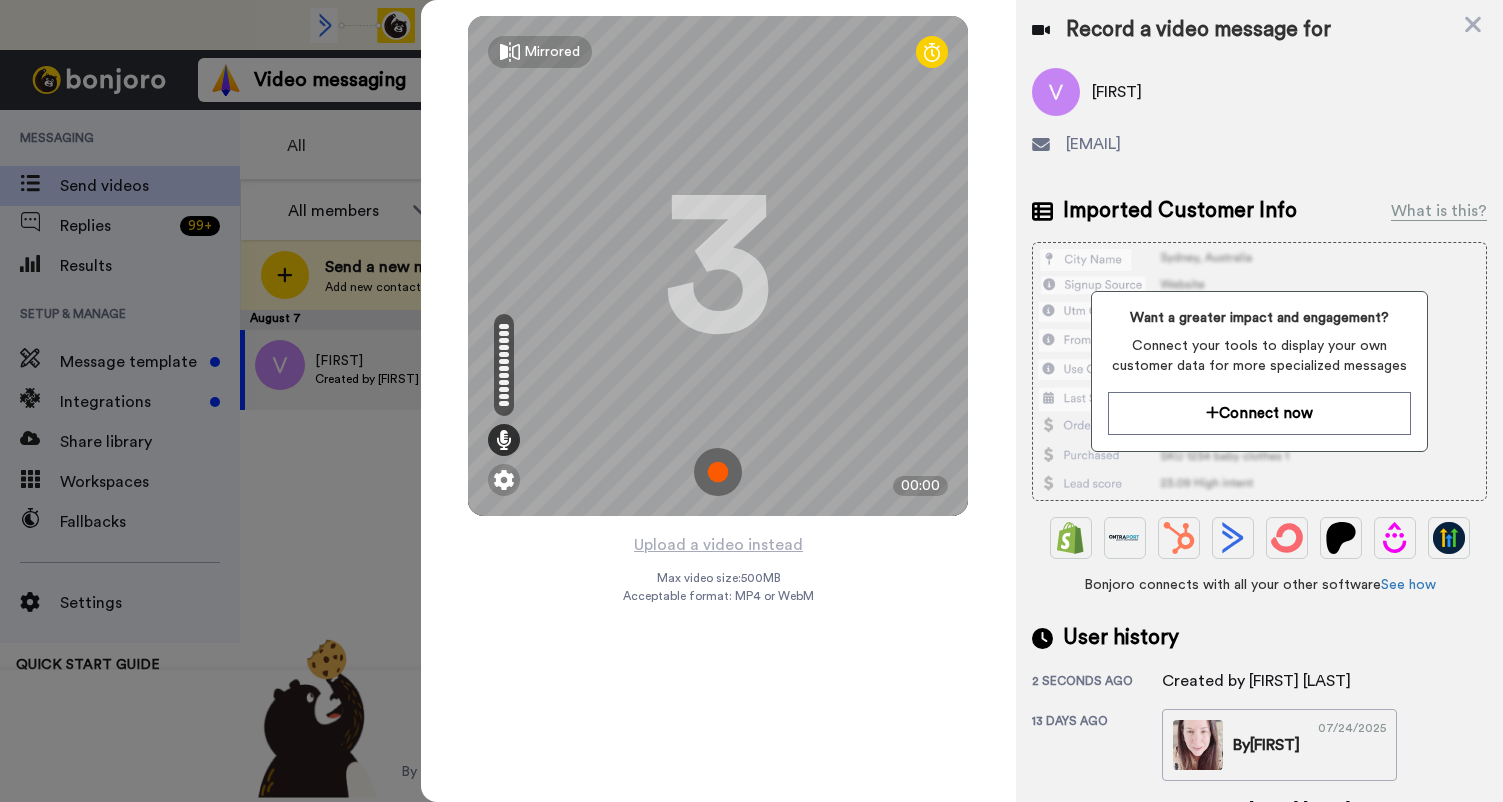 click at bounding box center [718, 472] 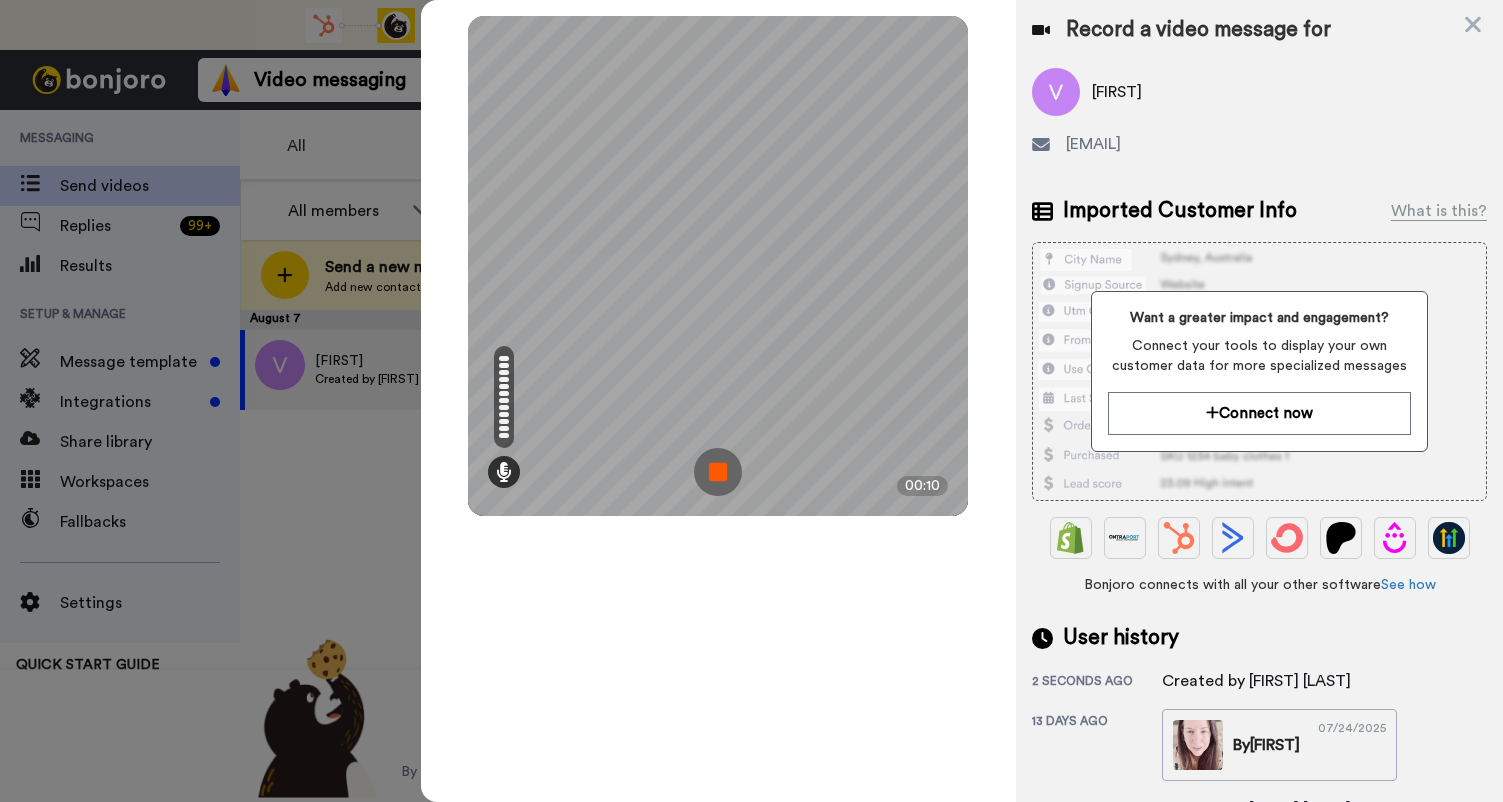 click at bounding box center (718, 472) 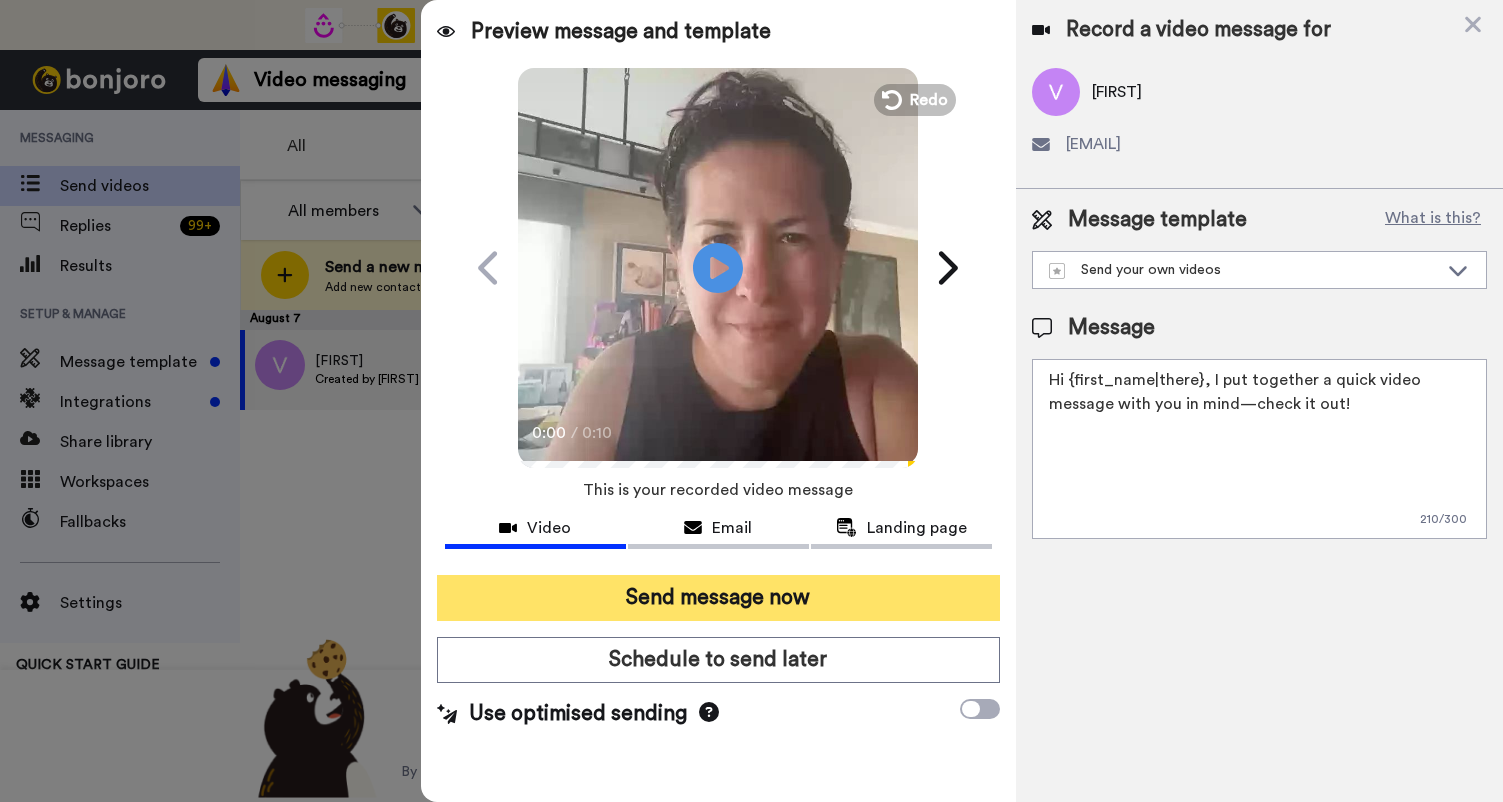 click on "Send message now" at bounding box center [718, 598] 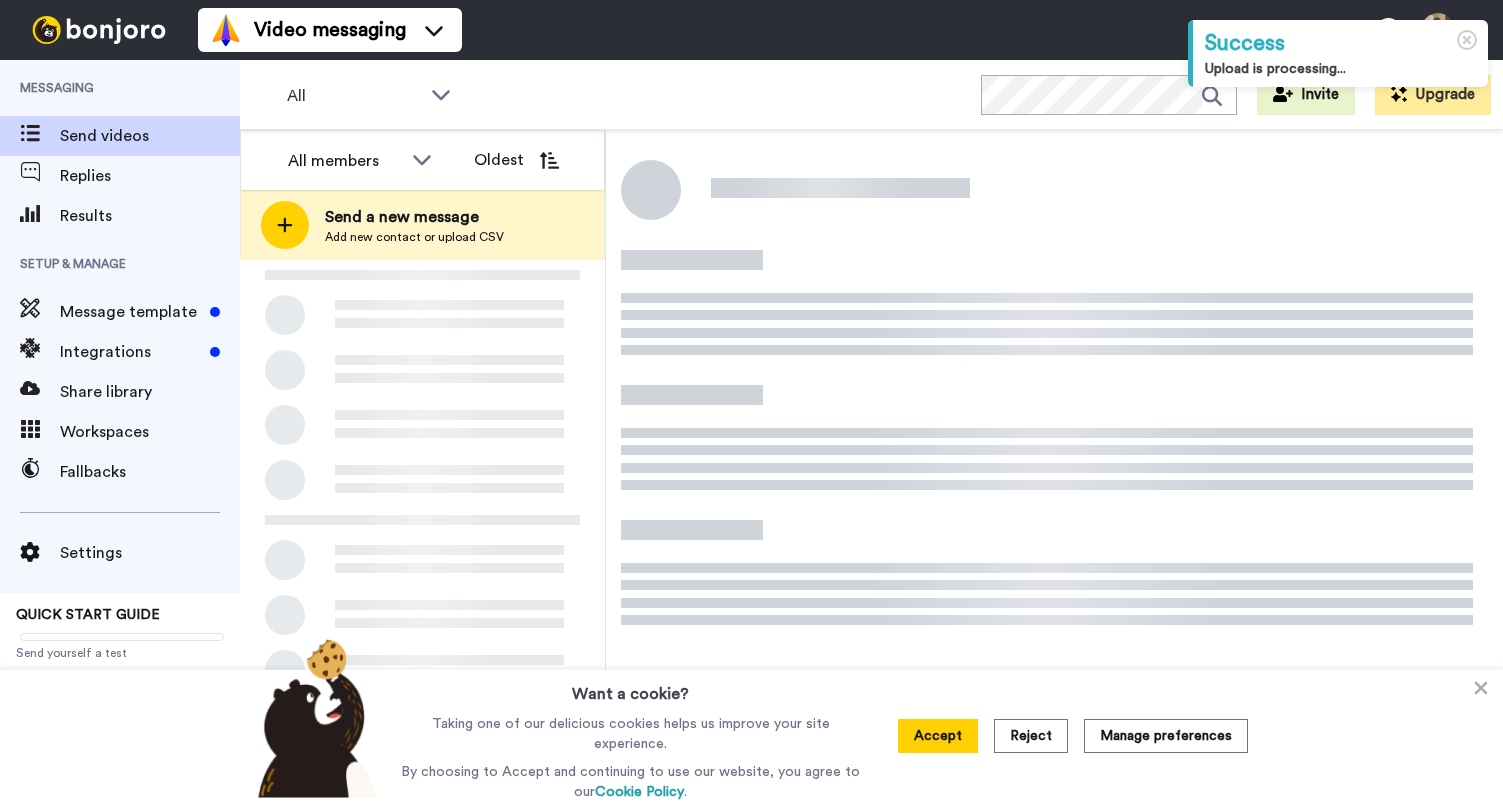 scroll, scrollTop: 0, scrollLeft: 0, axis: both 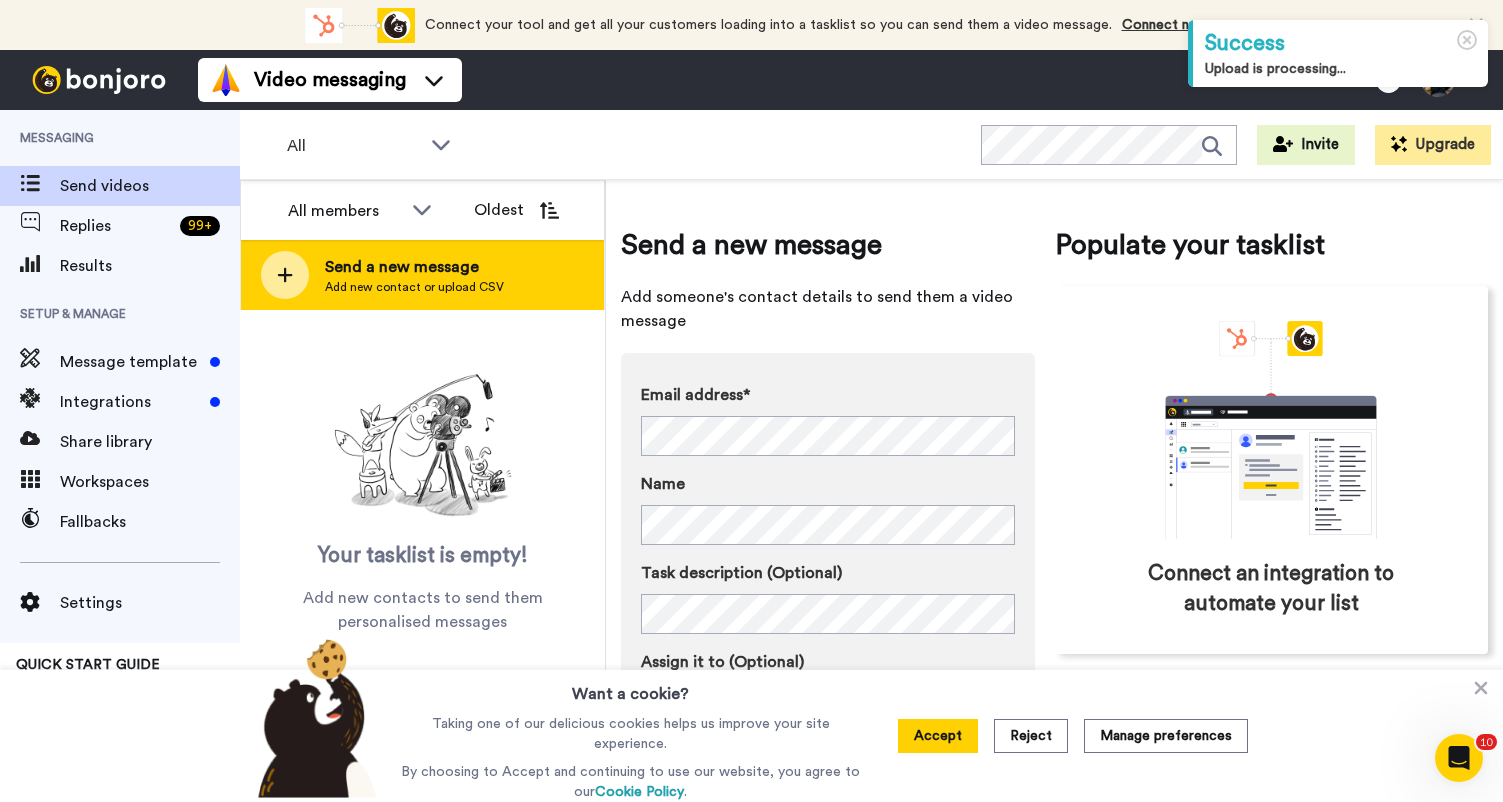 click on "Send a new message Add new contact or upload CSV" at bounding box center (422, 275) 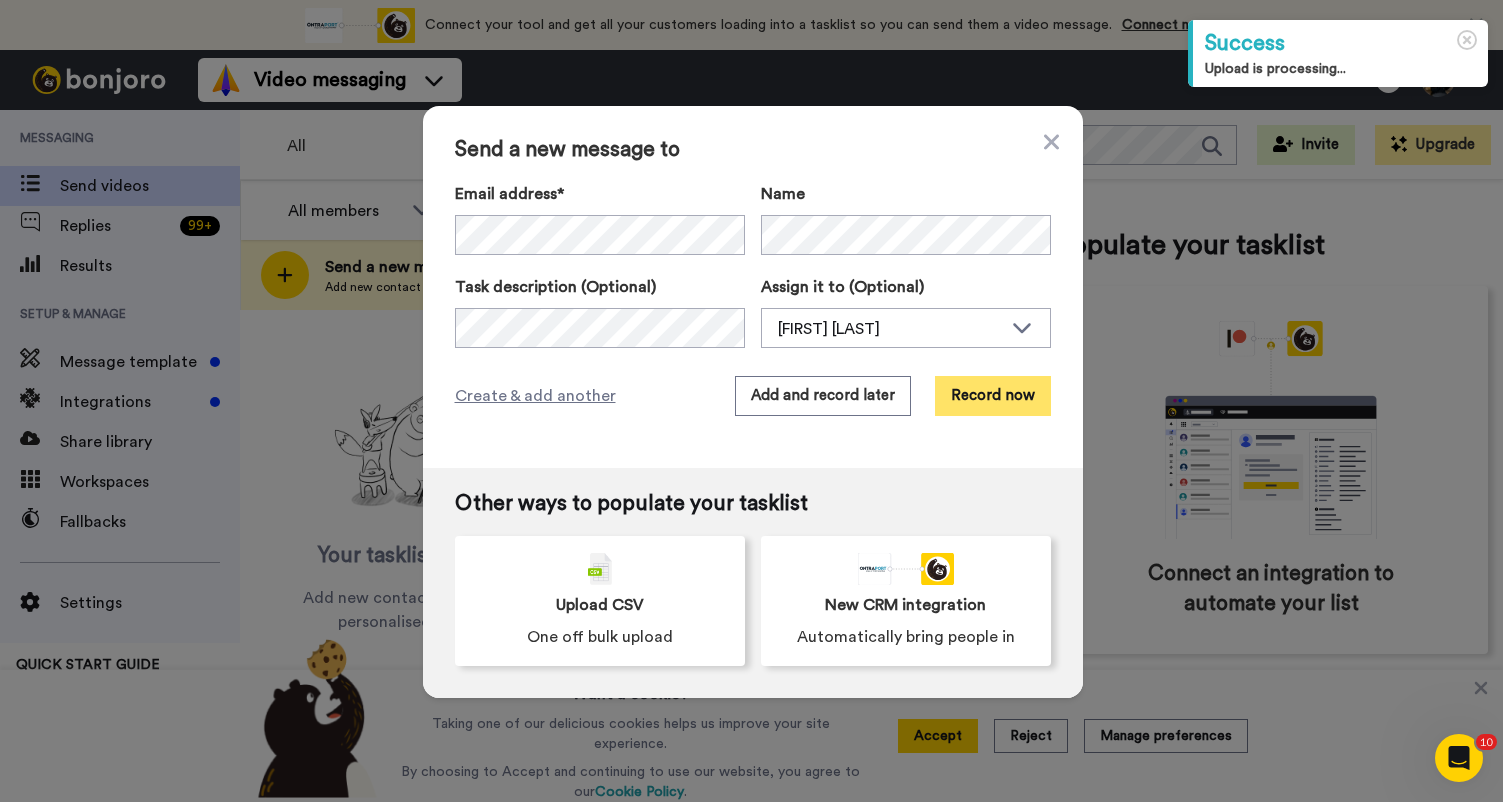 click on "Record now" at bounding box center [993, 396] 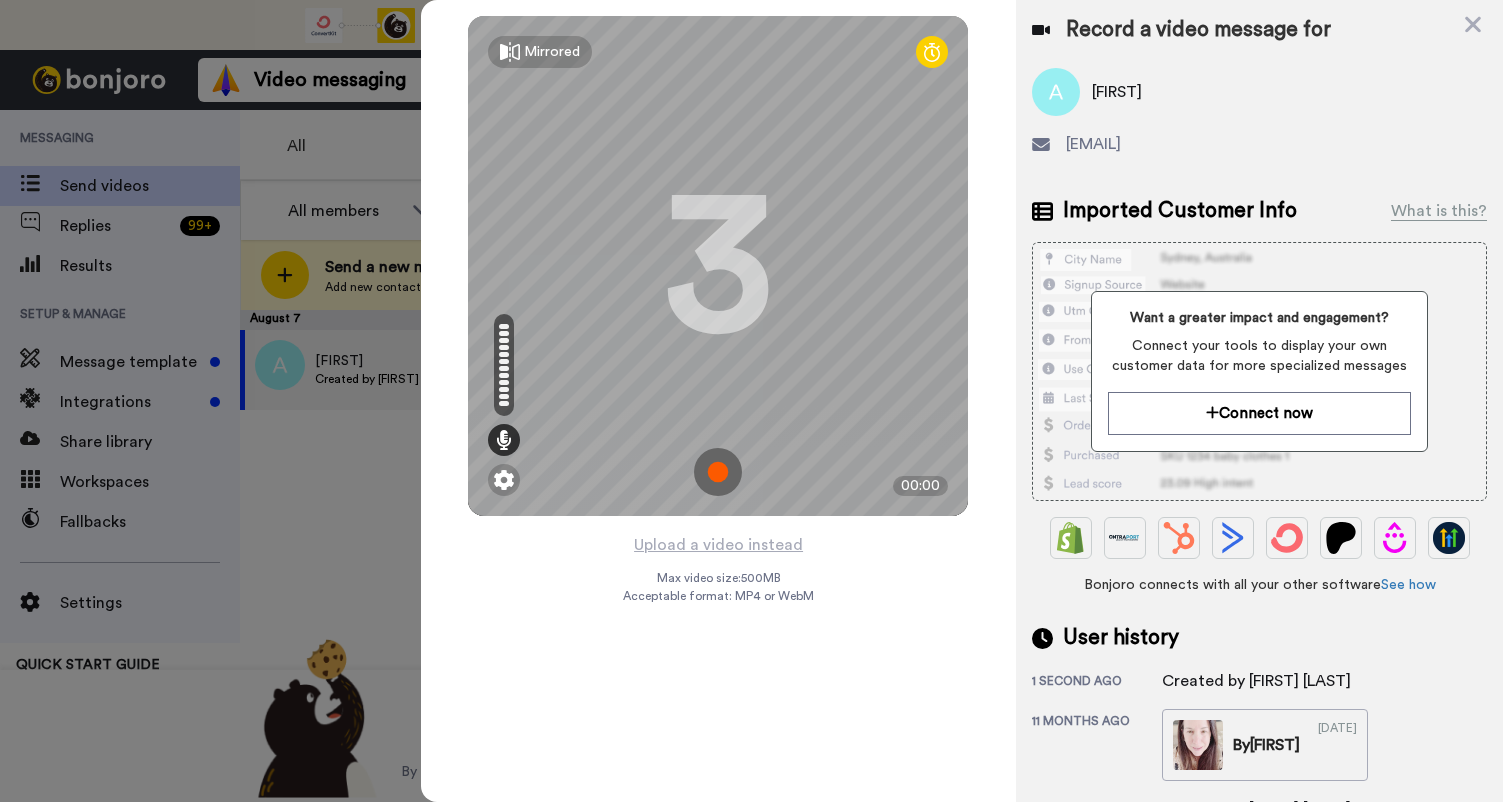click at bounding box center [718, 472] 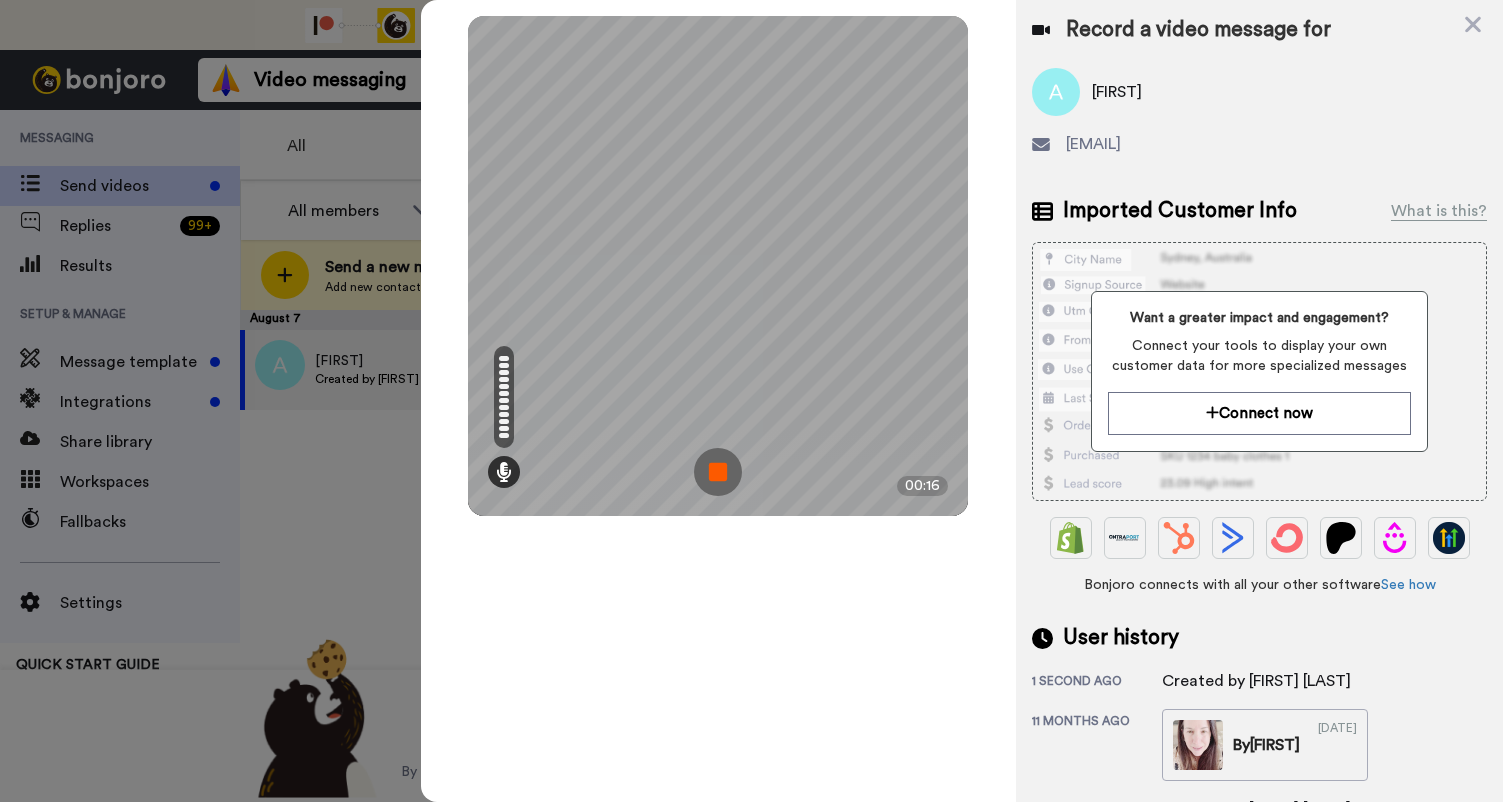click at bounding box center (718, 472) 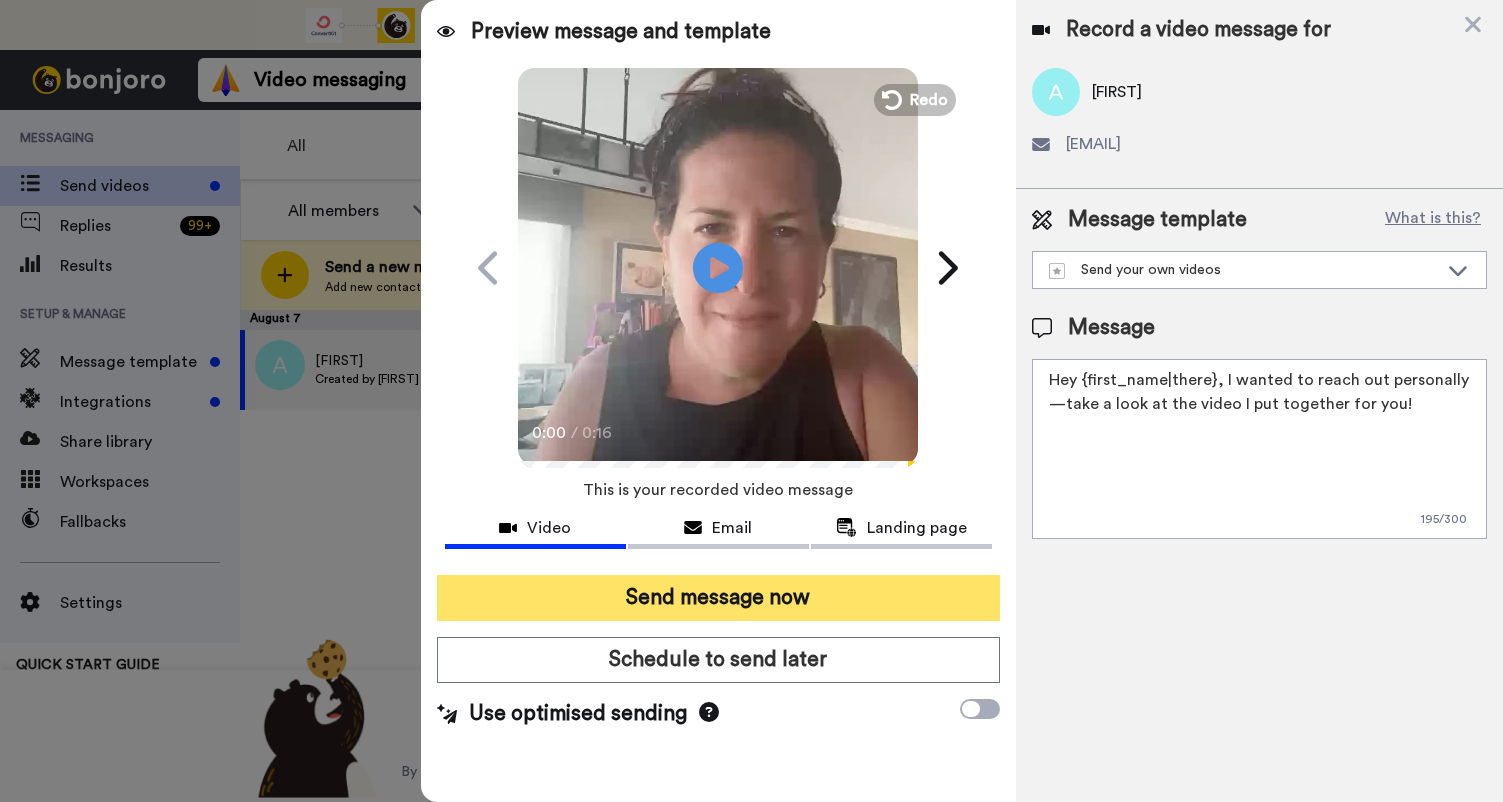 click on "Send message now" at bounding box center (718, 598) 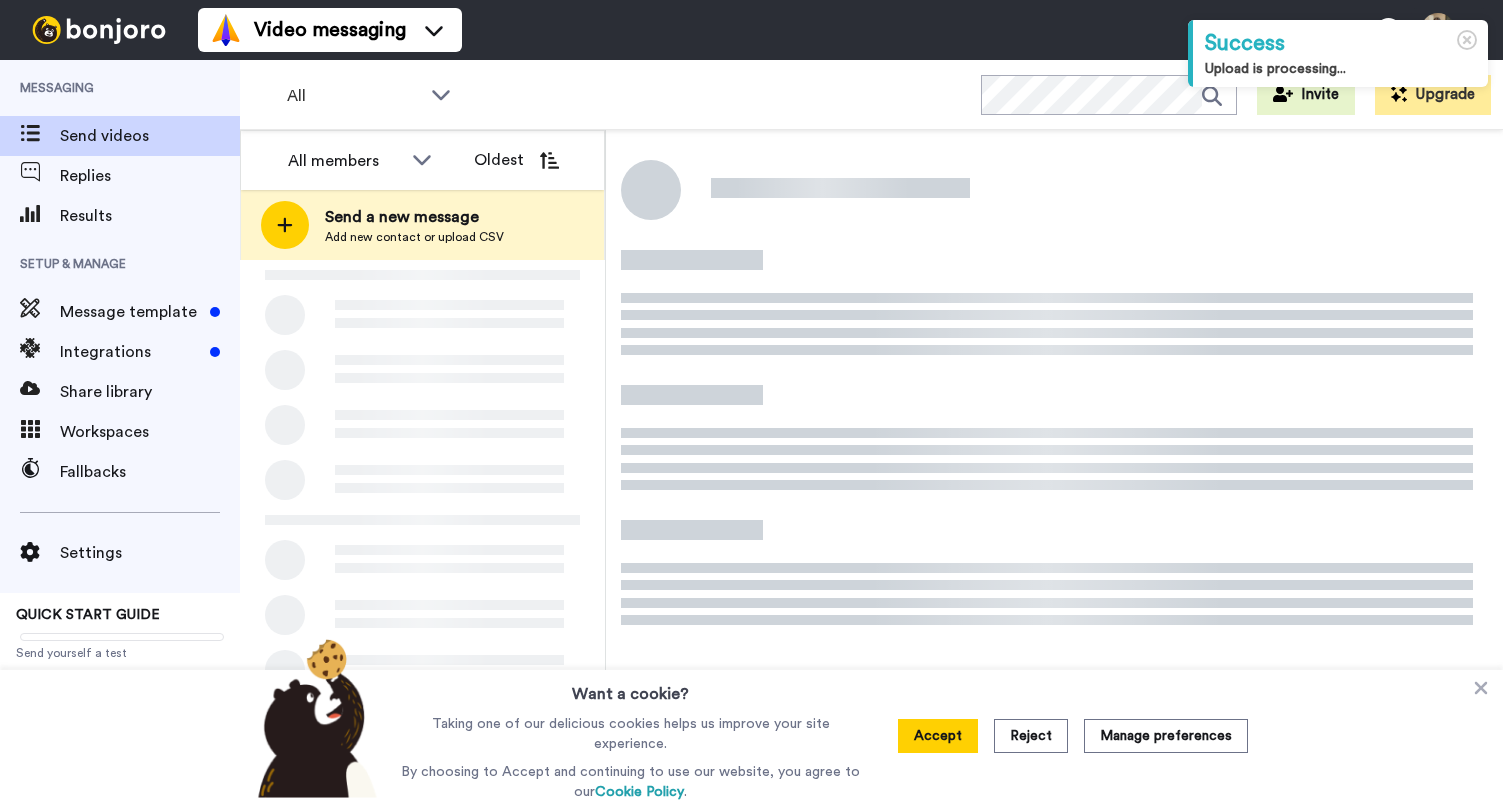 scroll, scrollTop: 0, scrollLeft: 0, axis: both 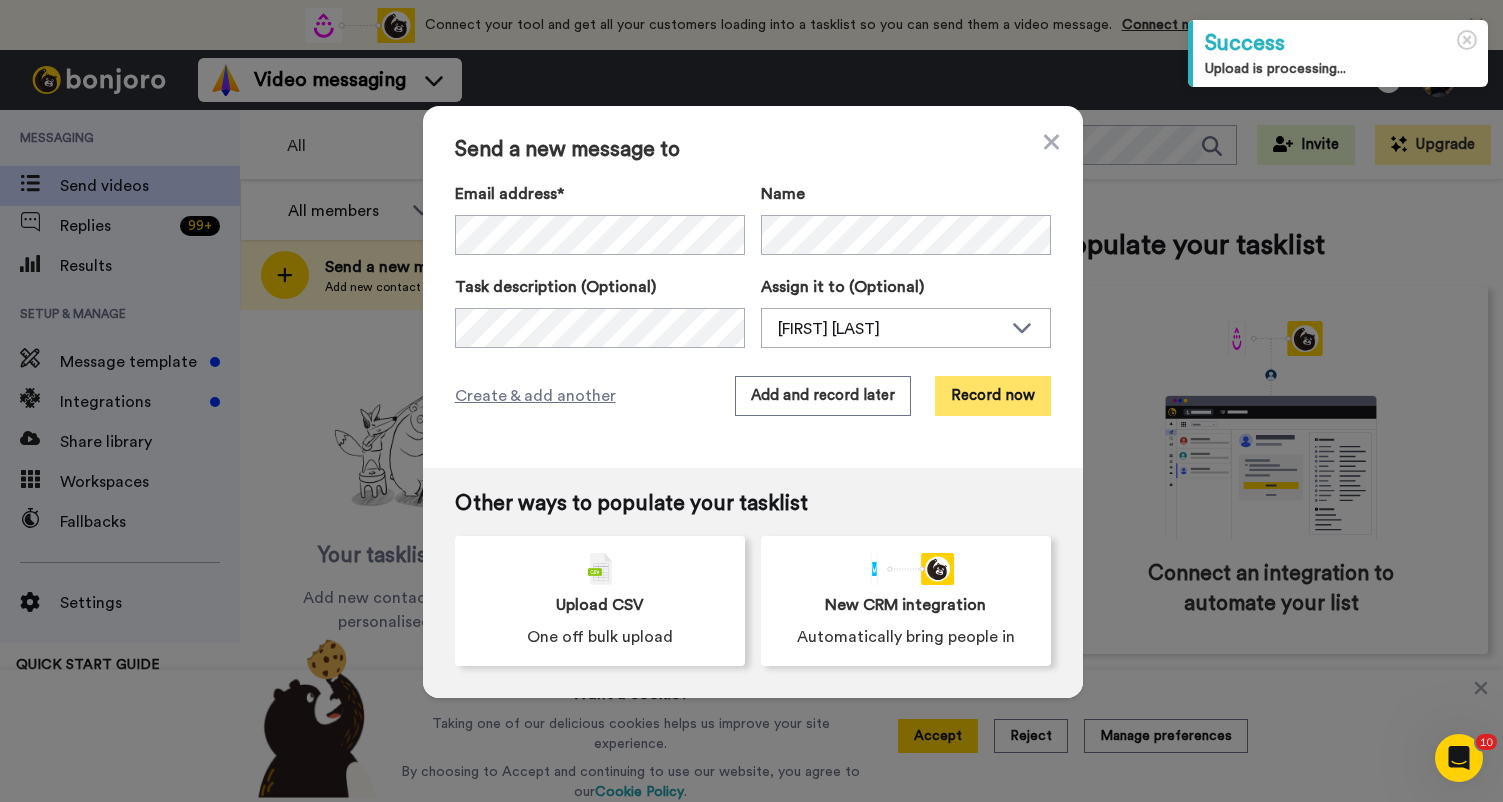 click on "Record now" at bounding box center [993, 396] 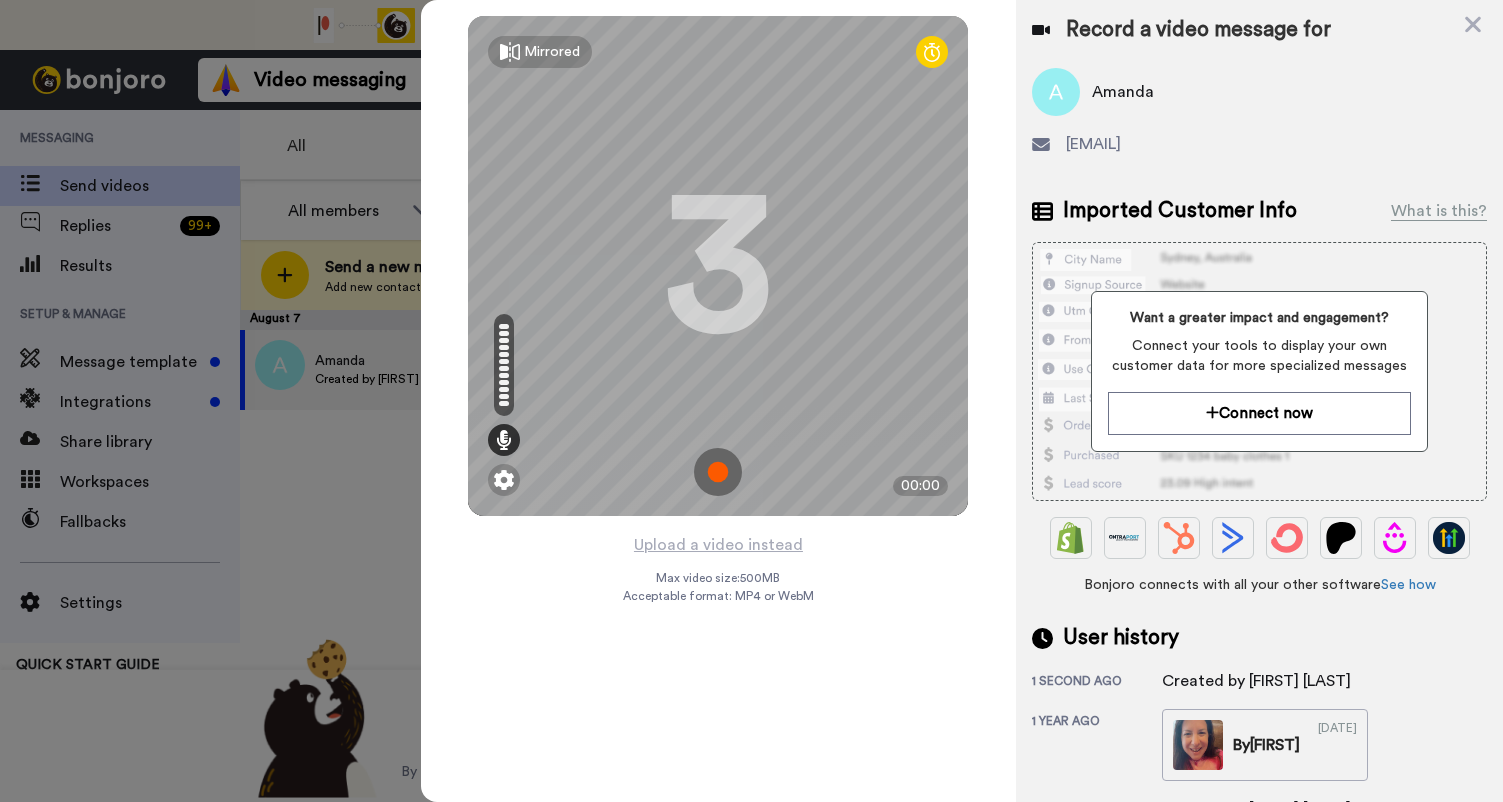click at bounding box center (718, 472) 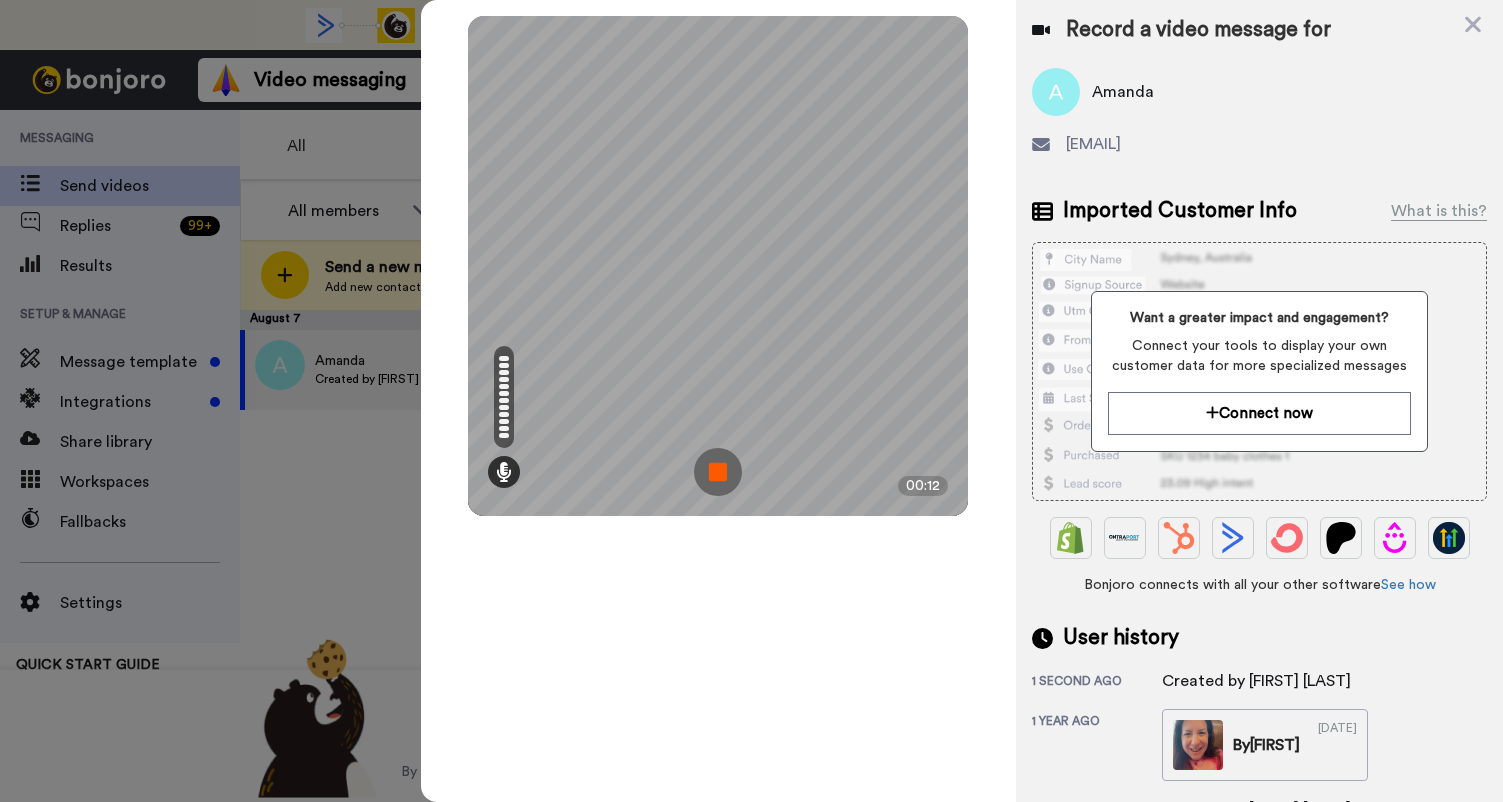 click at bounding box center [718, 472] 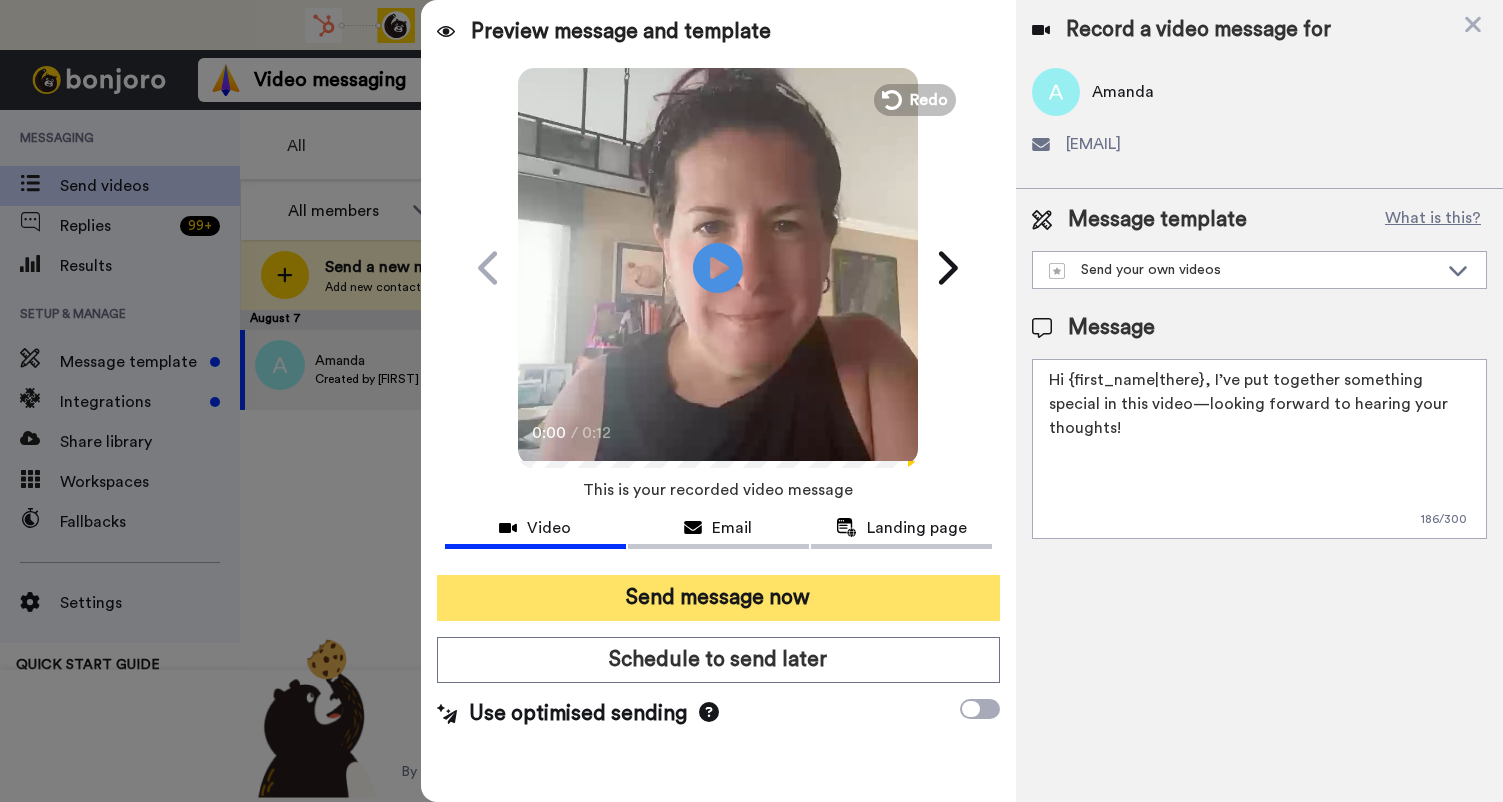 click on "Send message now" at bounding box center [718, 598] 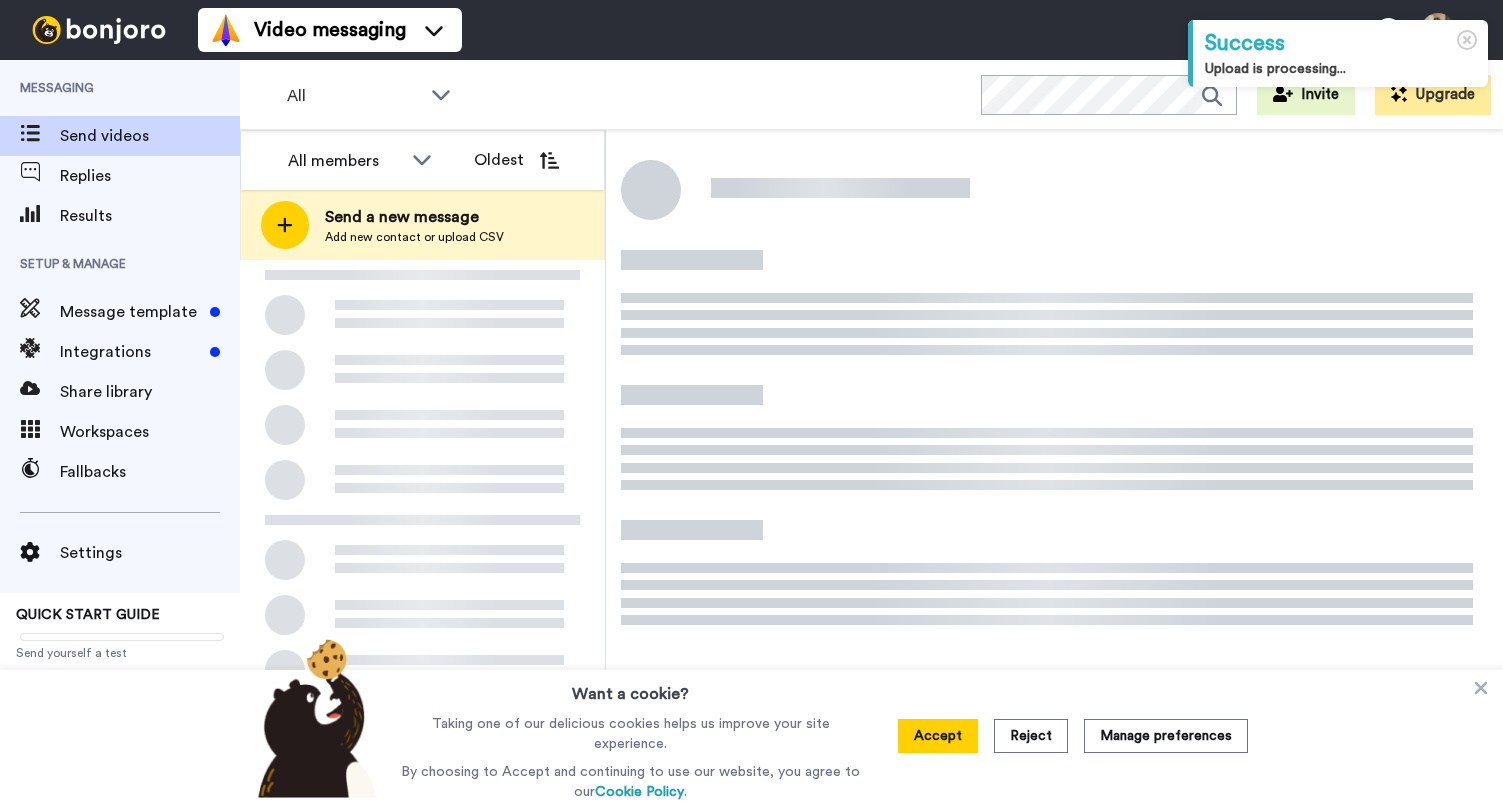 scroll, scrollTop: 0, scrollLeft: 0, axis: both 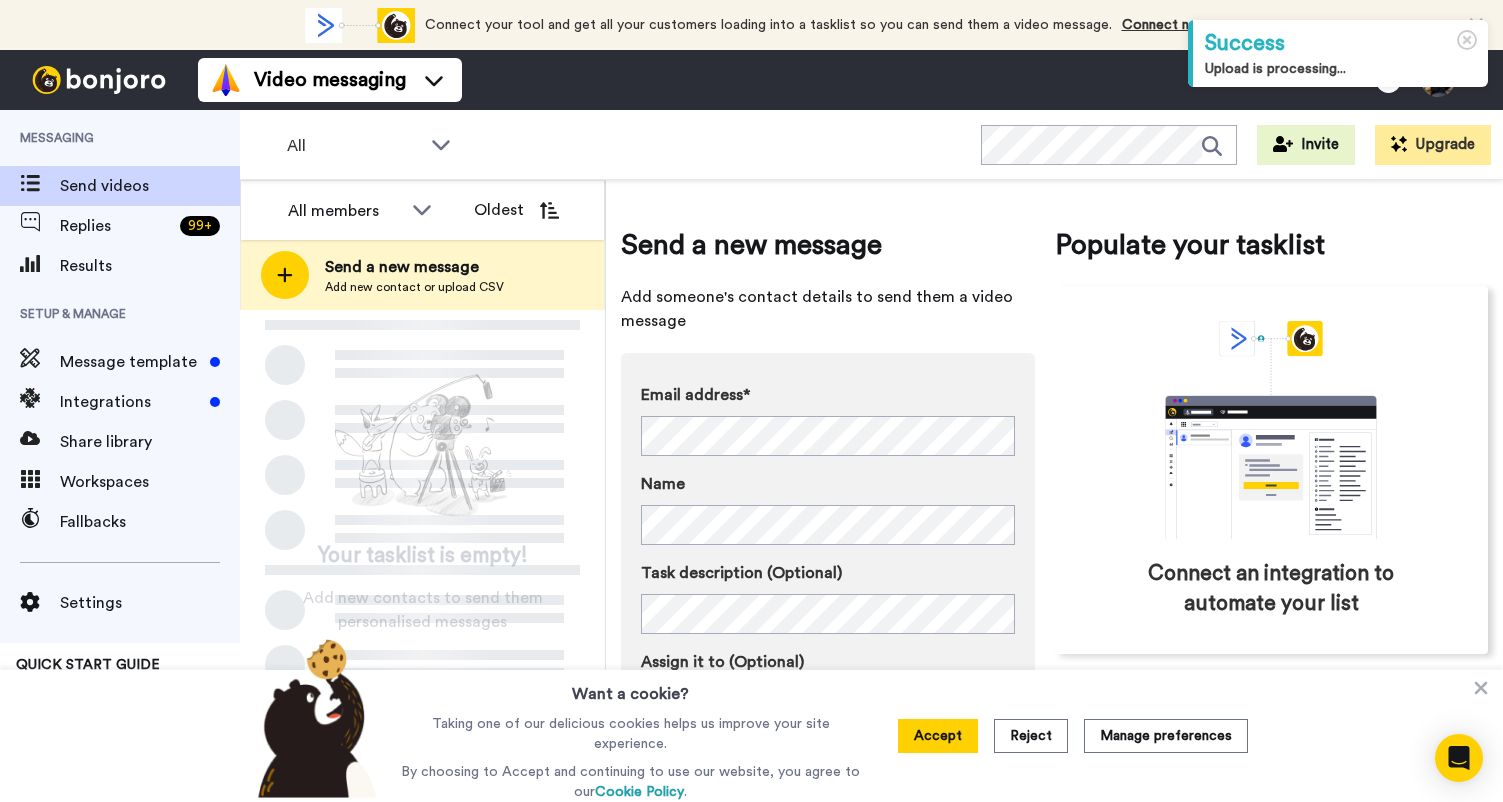 click on "All members" at bounding box center [361, 210] 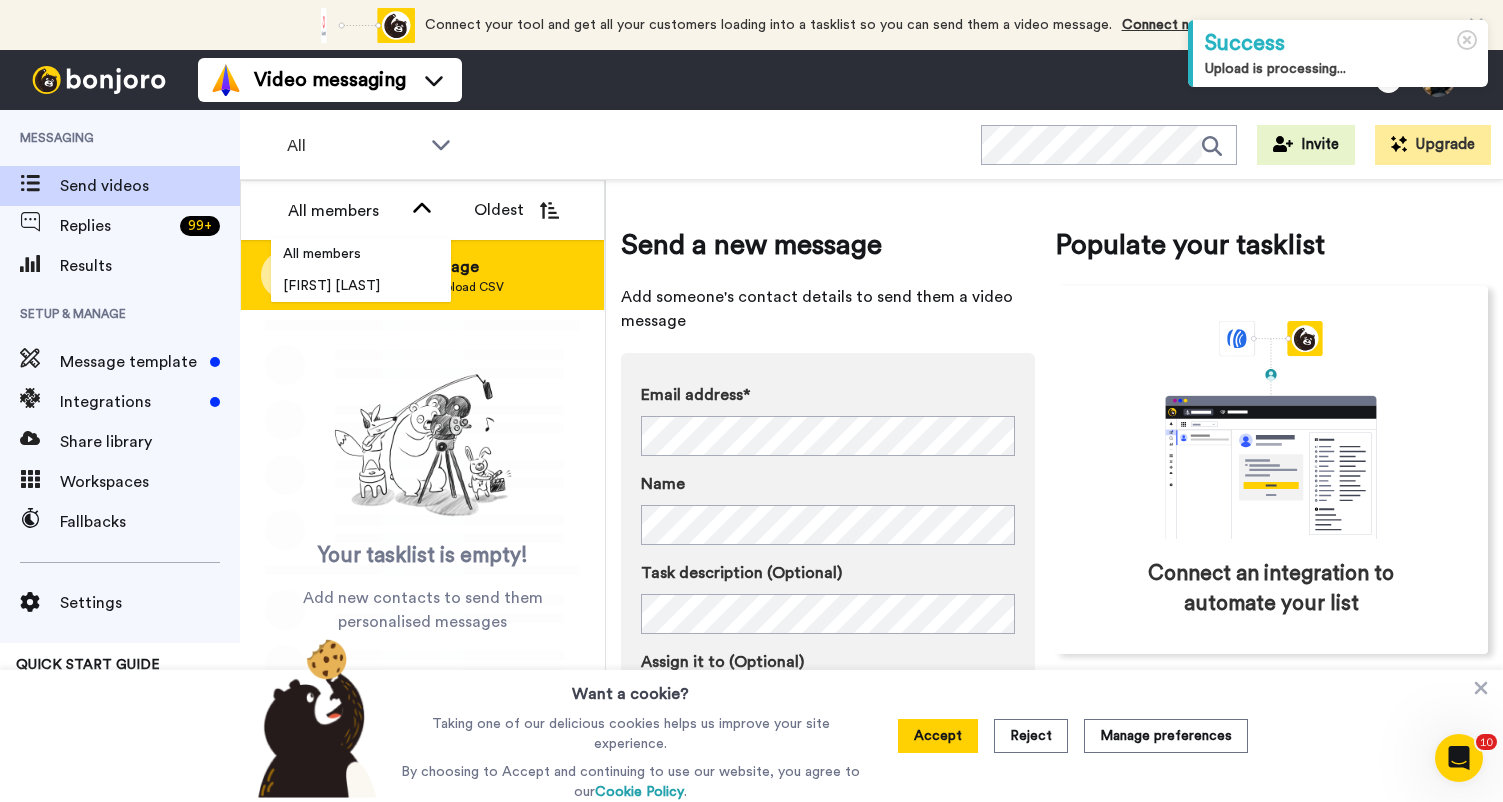 scroll, scrollTop: 0, scrollLeft: 0, axis: both 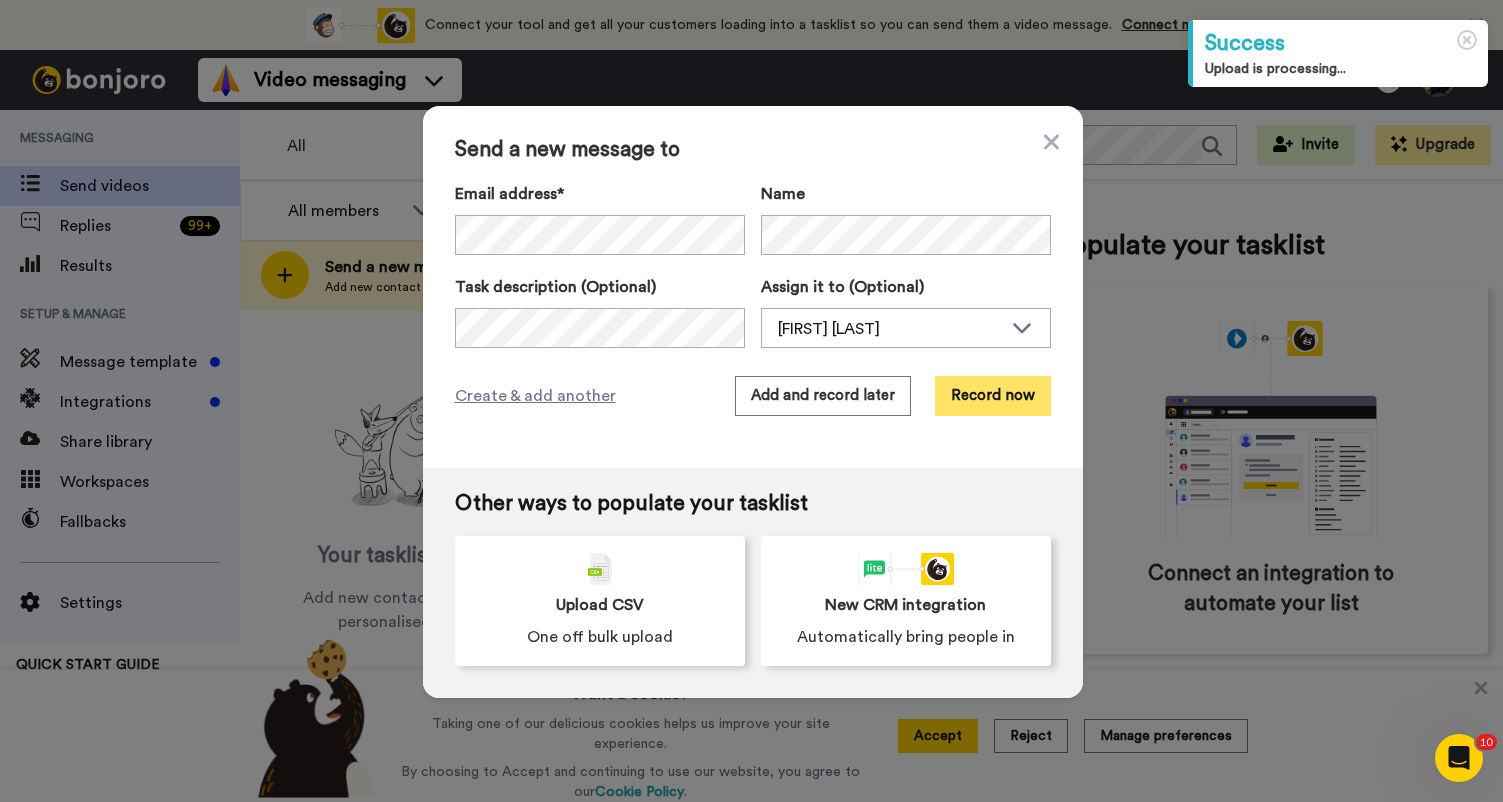 click on "Record now" at bounding box center (993, 396) 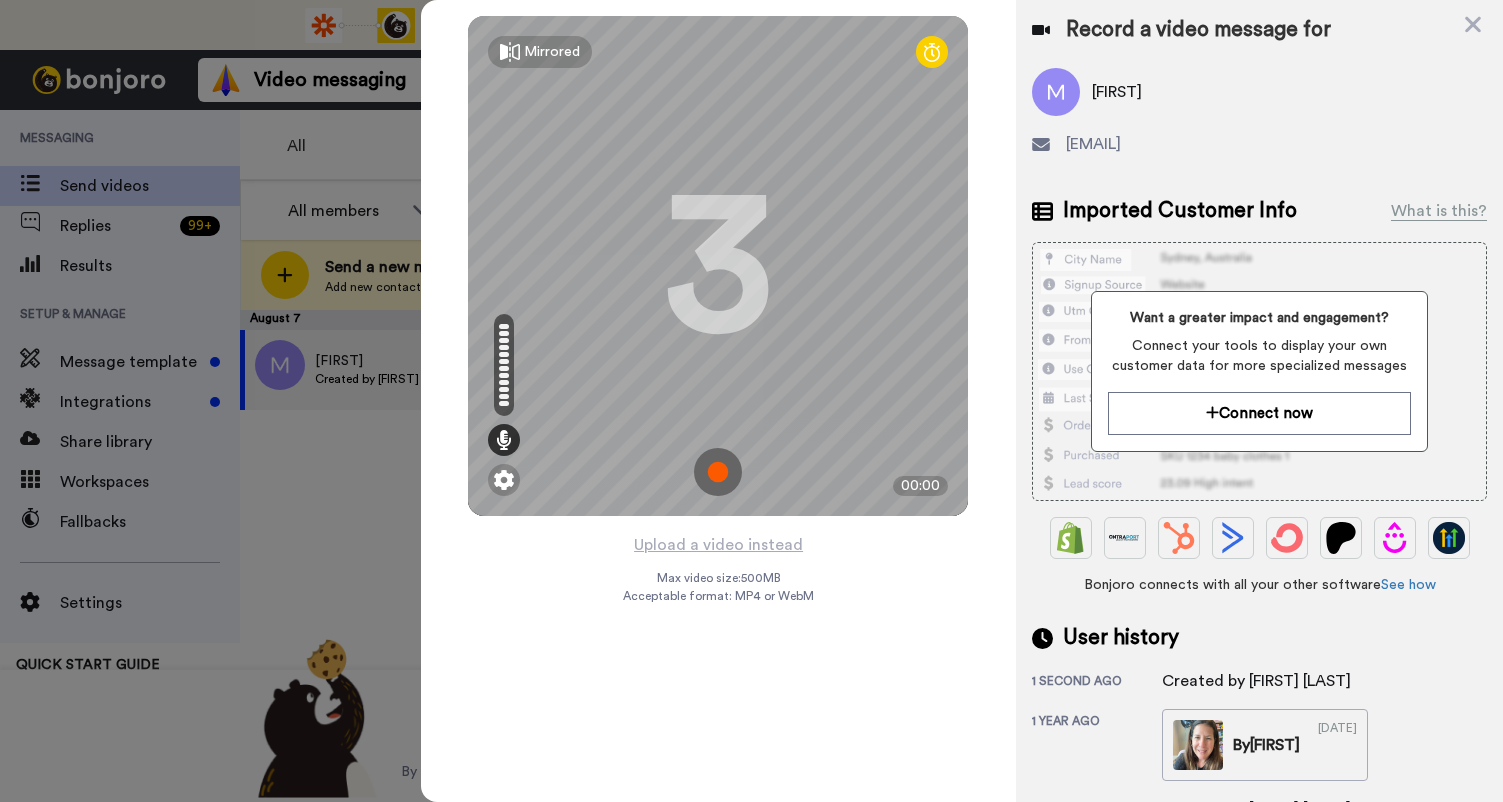 click at bounding box center (718, 472) 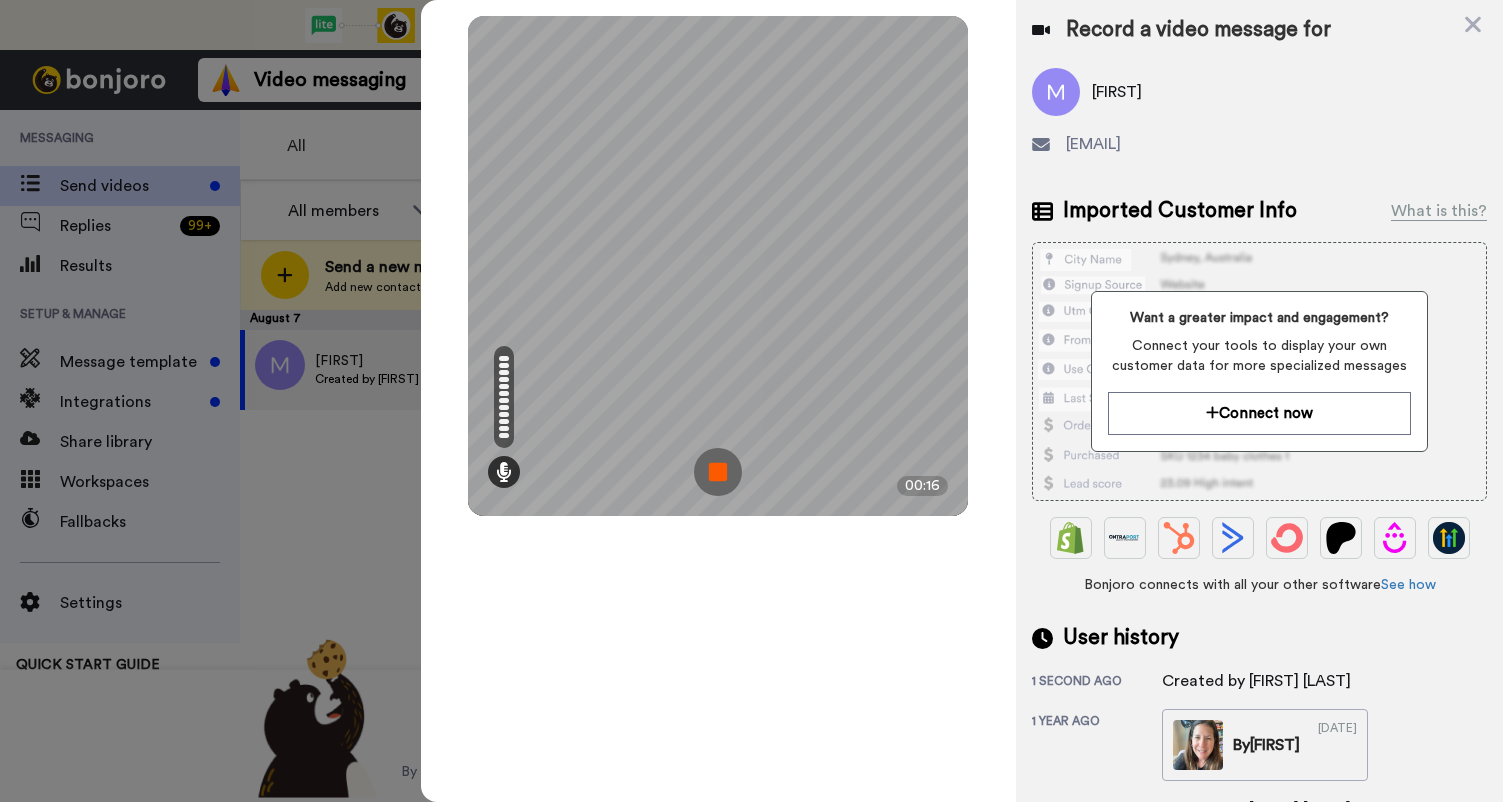 click at bounding box center (718, 472) 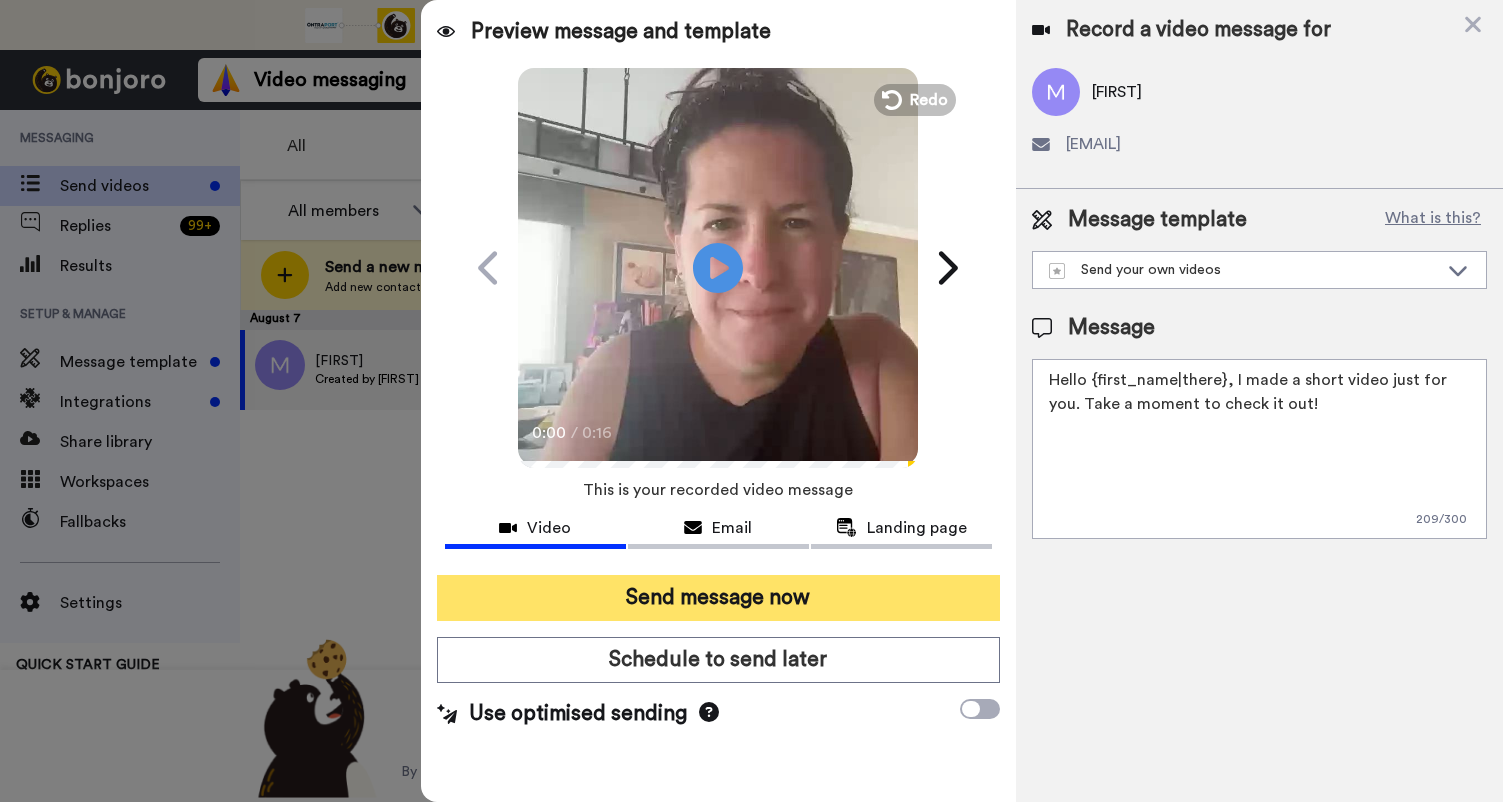click on "Send message now" at bounding box center (718, 598) 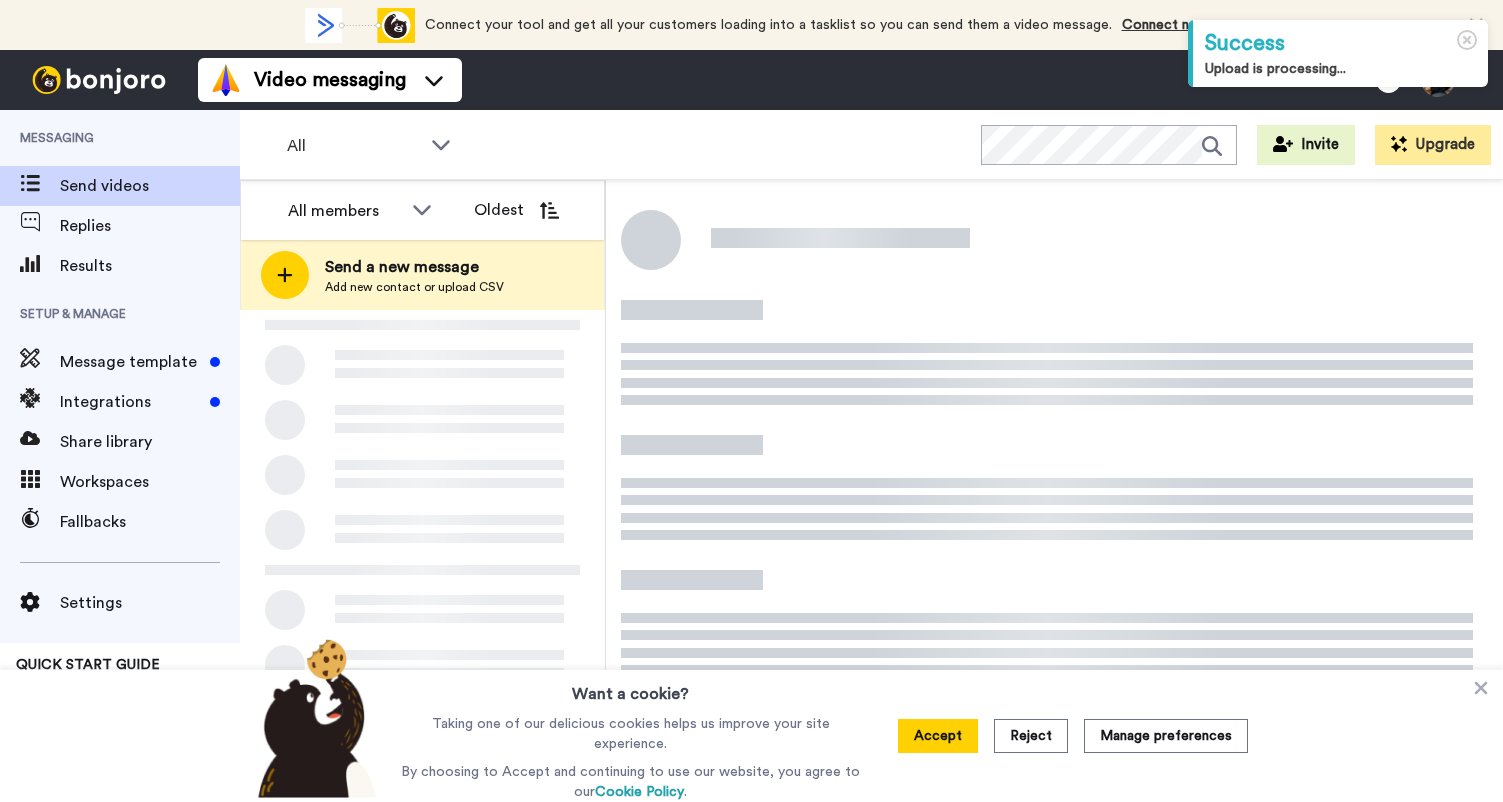 scroll, scrollTop: 0, scrollLeft: 0, axis: both 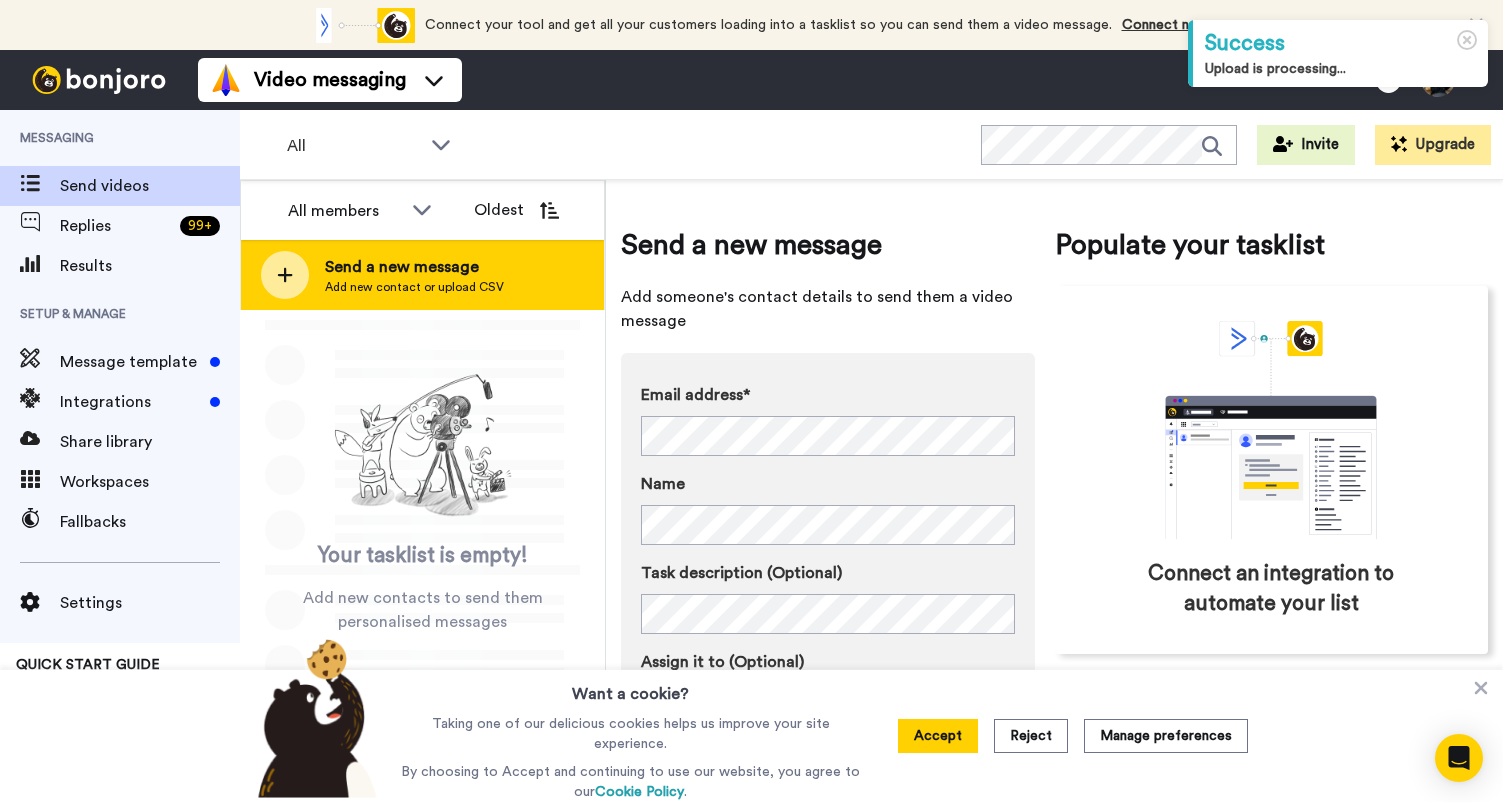 click on "Send a new message" at bounding box center (414, 267) 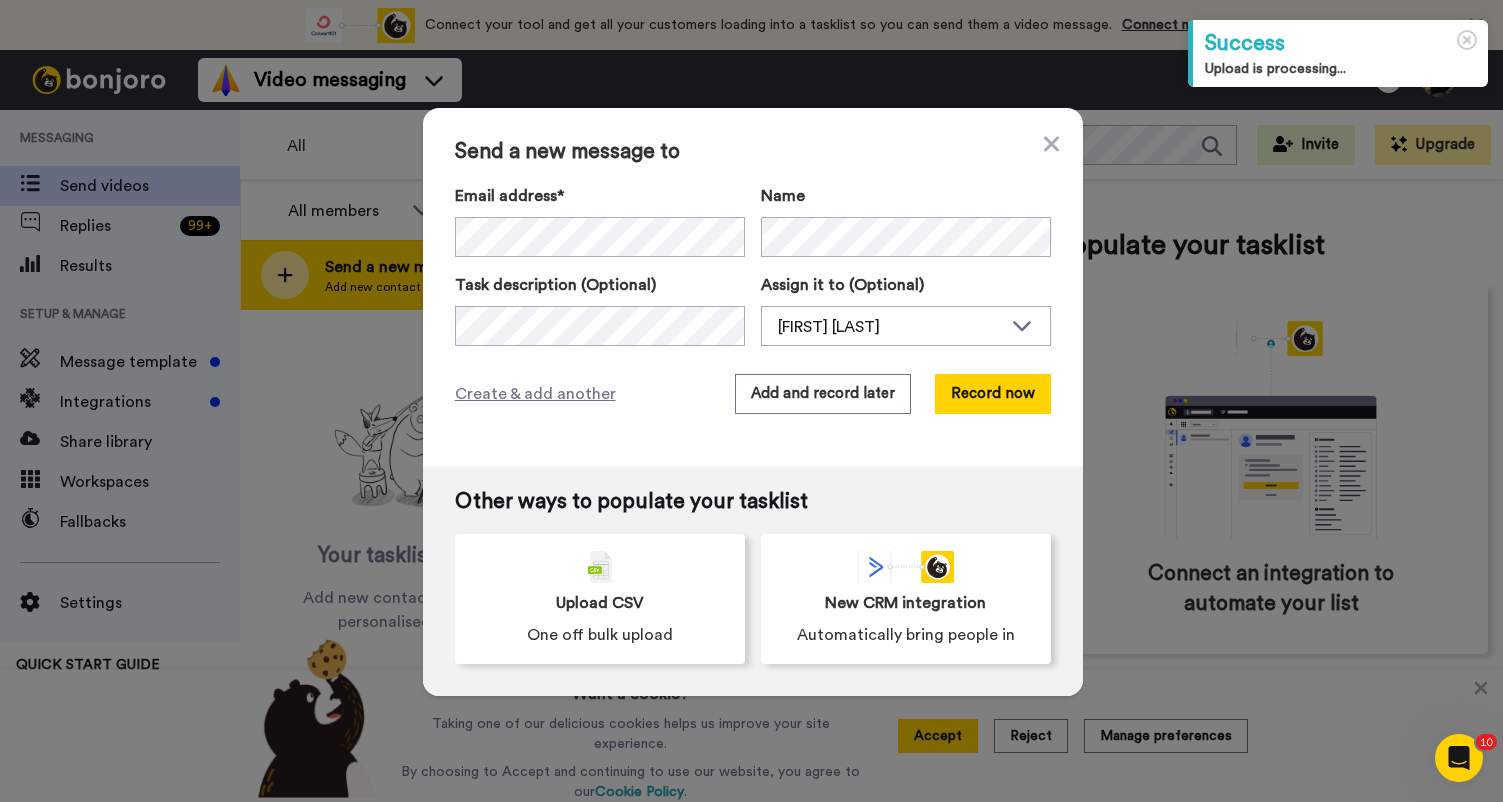 scroll, scrollTop: 0, scrollLeft: 0, axis: both 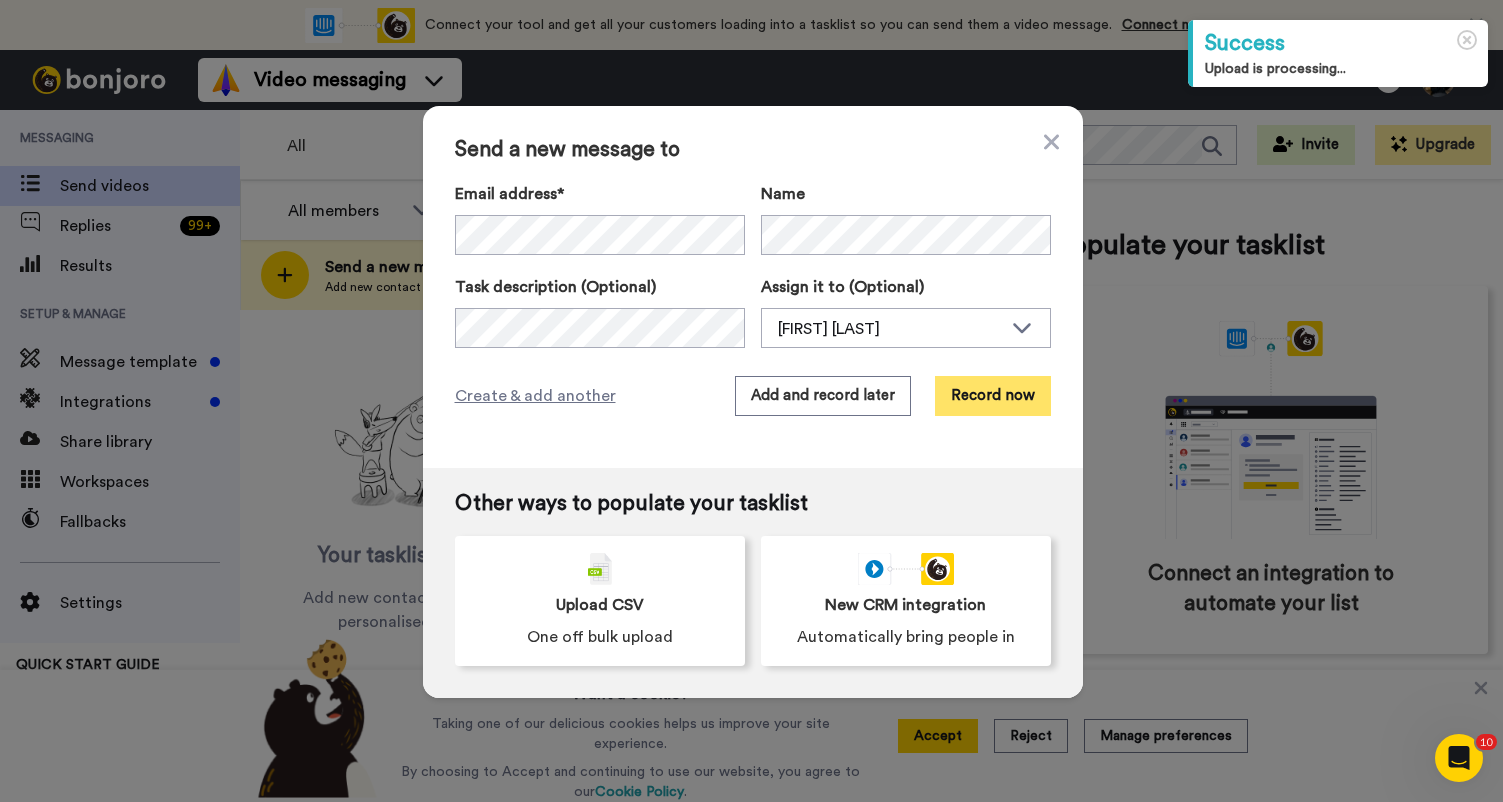 click on "Record now" at bounding box center (993, 396) 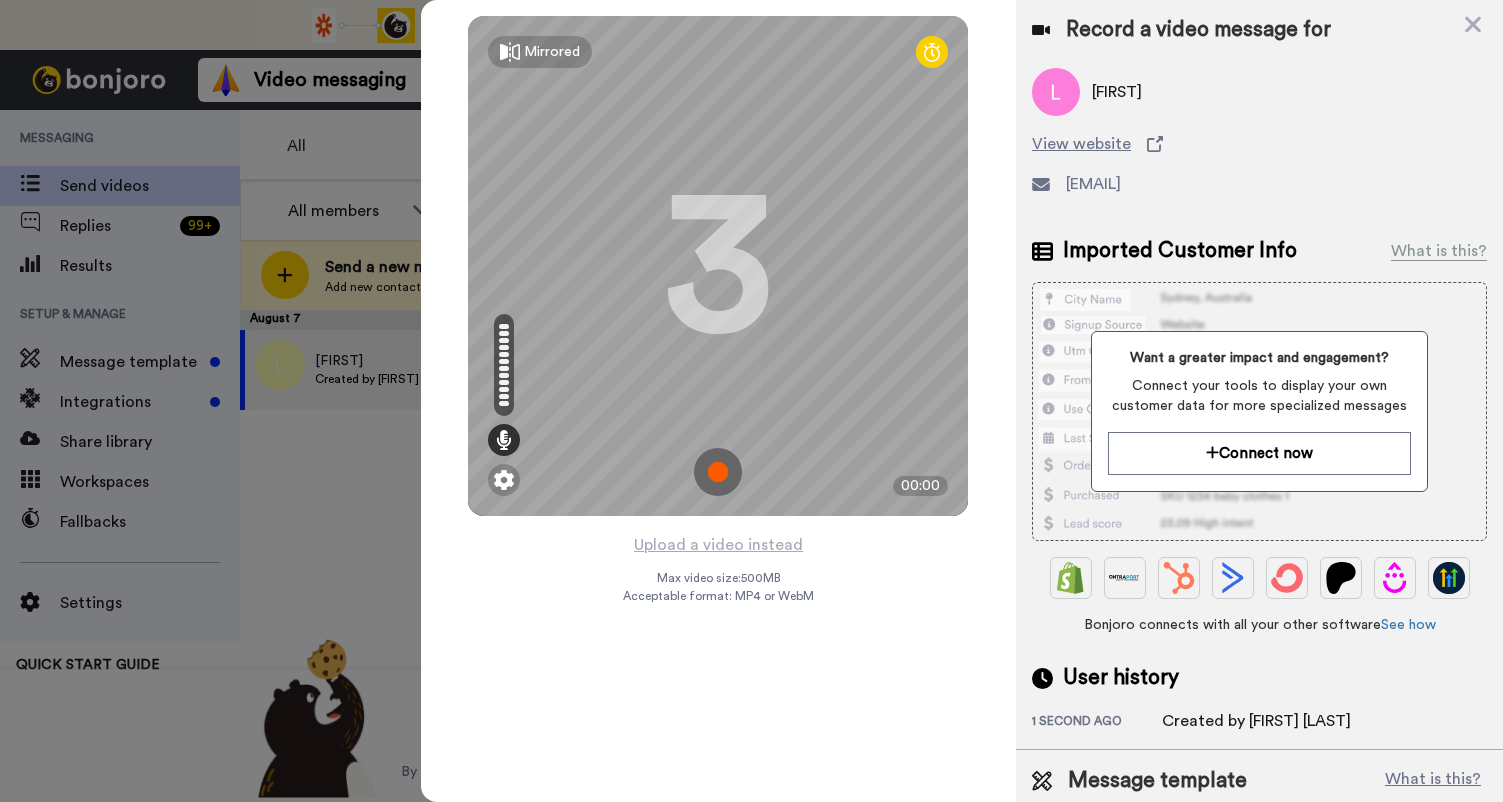 click at bounding box center [718, 472] 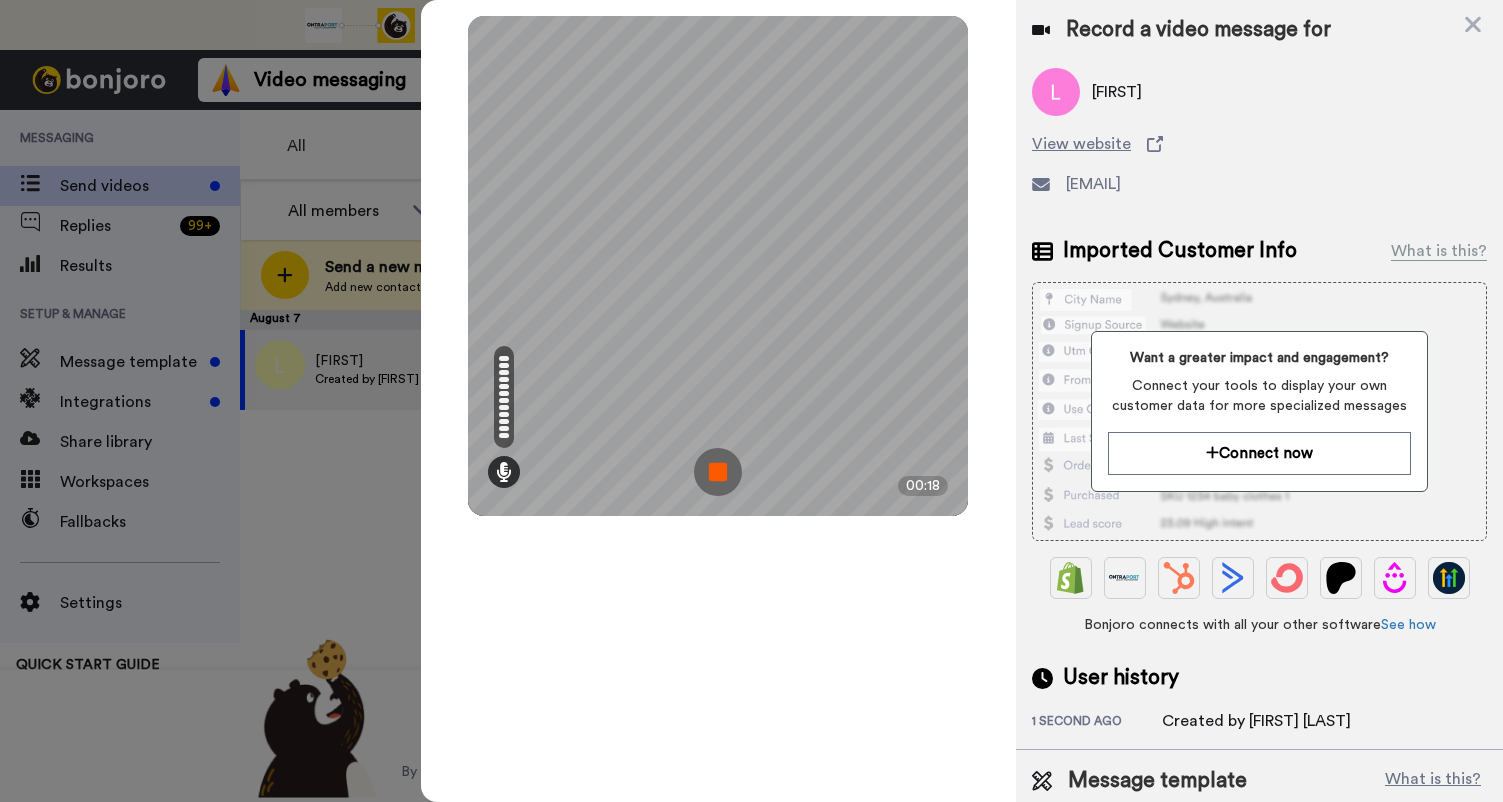 click at bounding box center [718, 472] 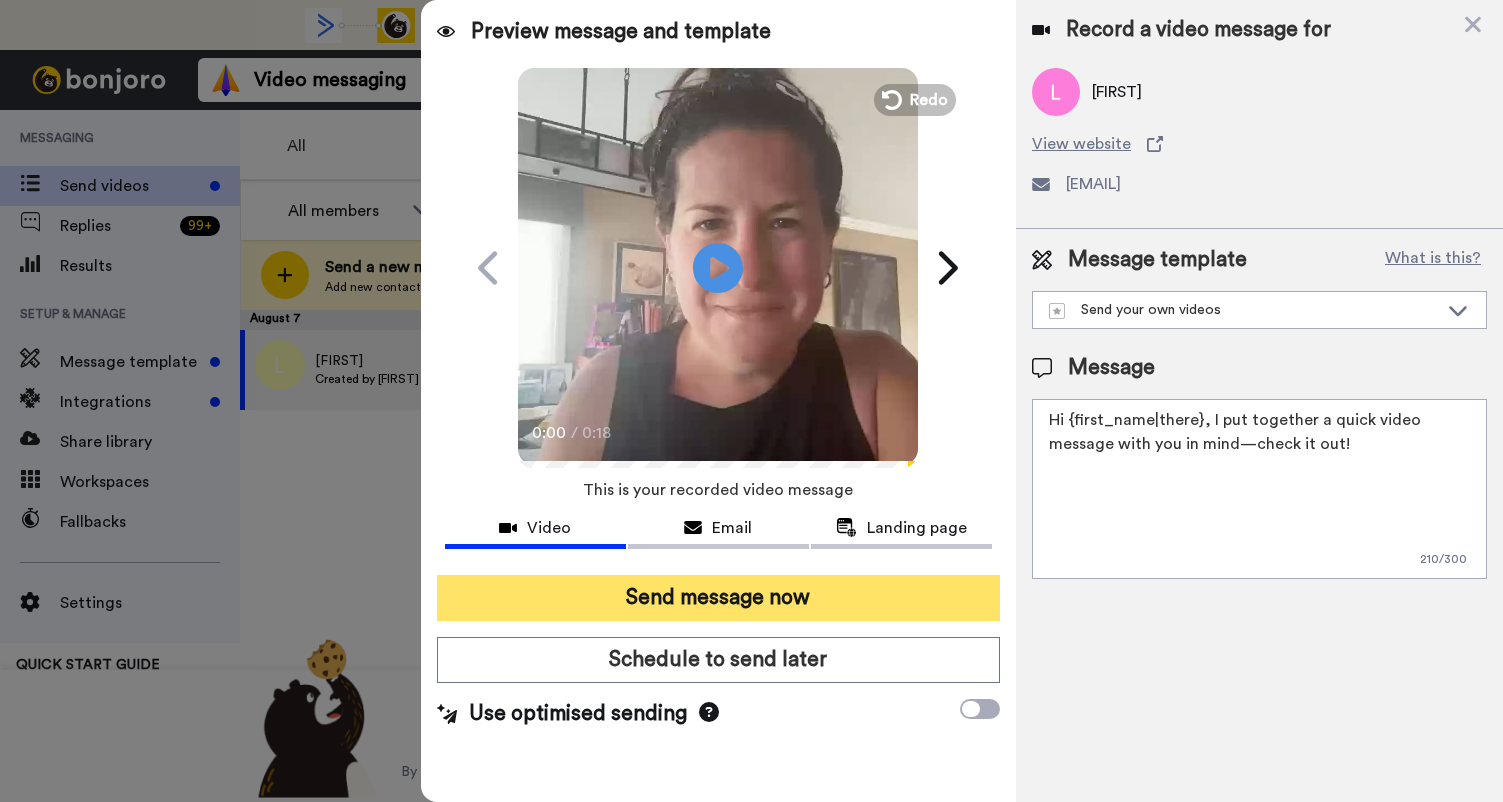 click on "Send message now" at bounding box center [718, 598] 